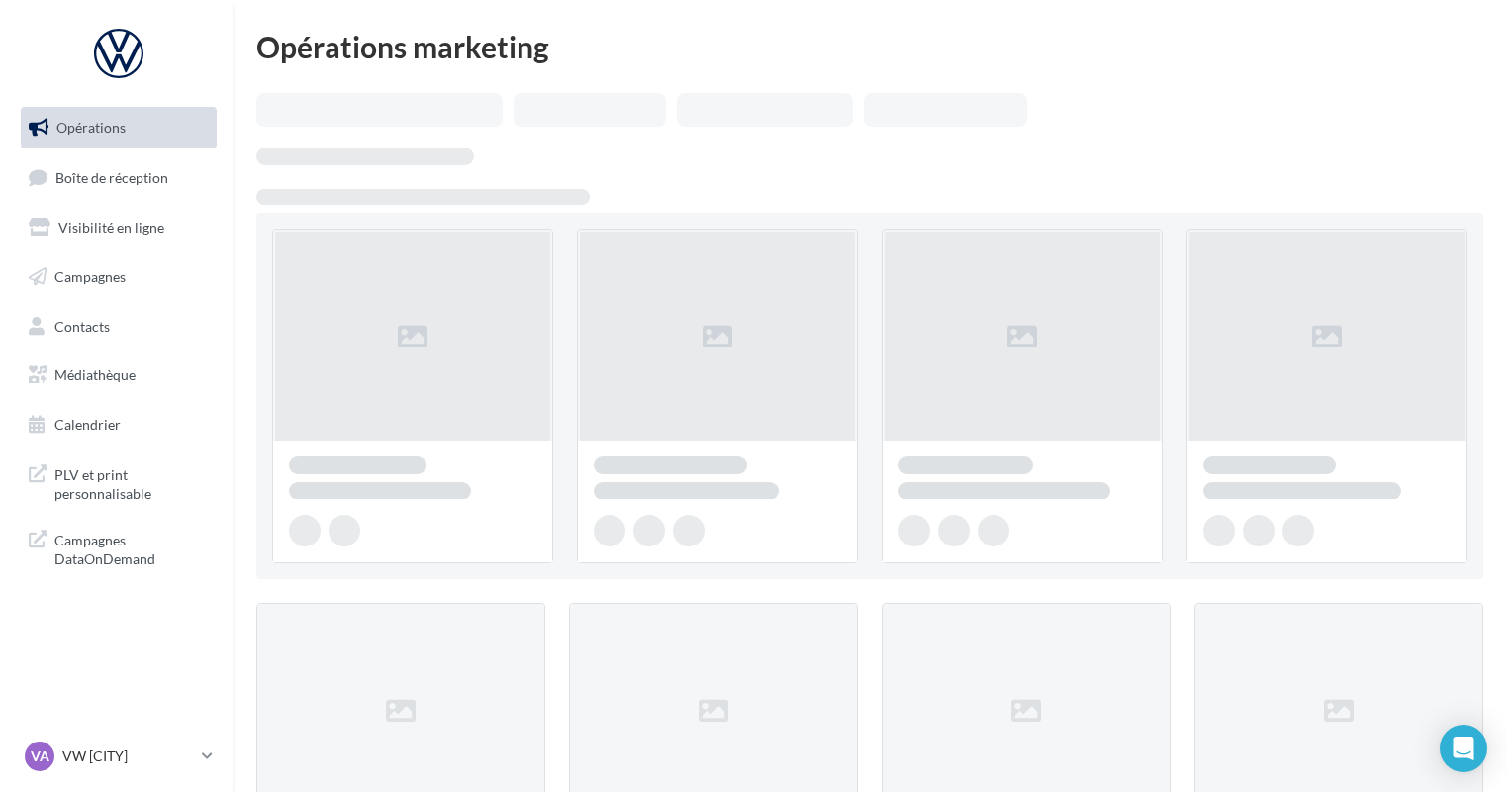 scroll, scrollTop: 0, scrollLeft: 0, axis: both 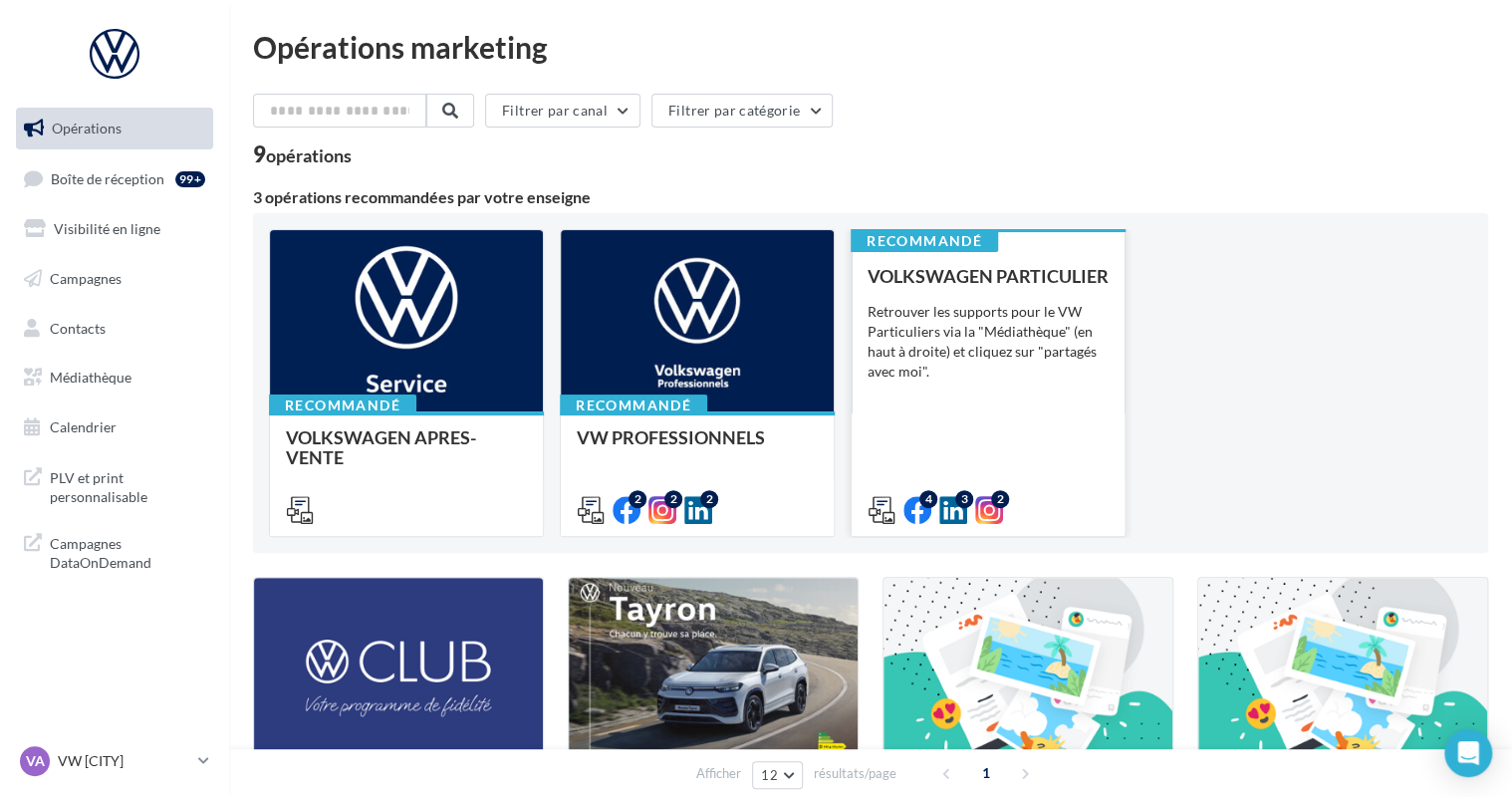 click on "Retrouver les supports pour le VW Particuliers via la "Médiathèque" (en haut à droite) et cliquez sur "partagés avec moi"." at bounding box center [988, 342] 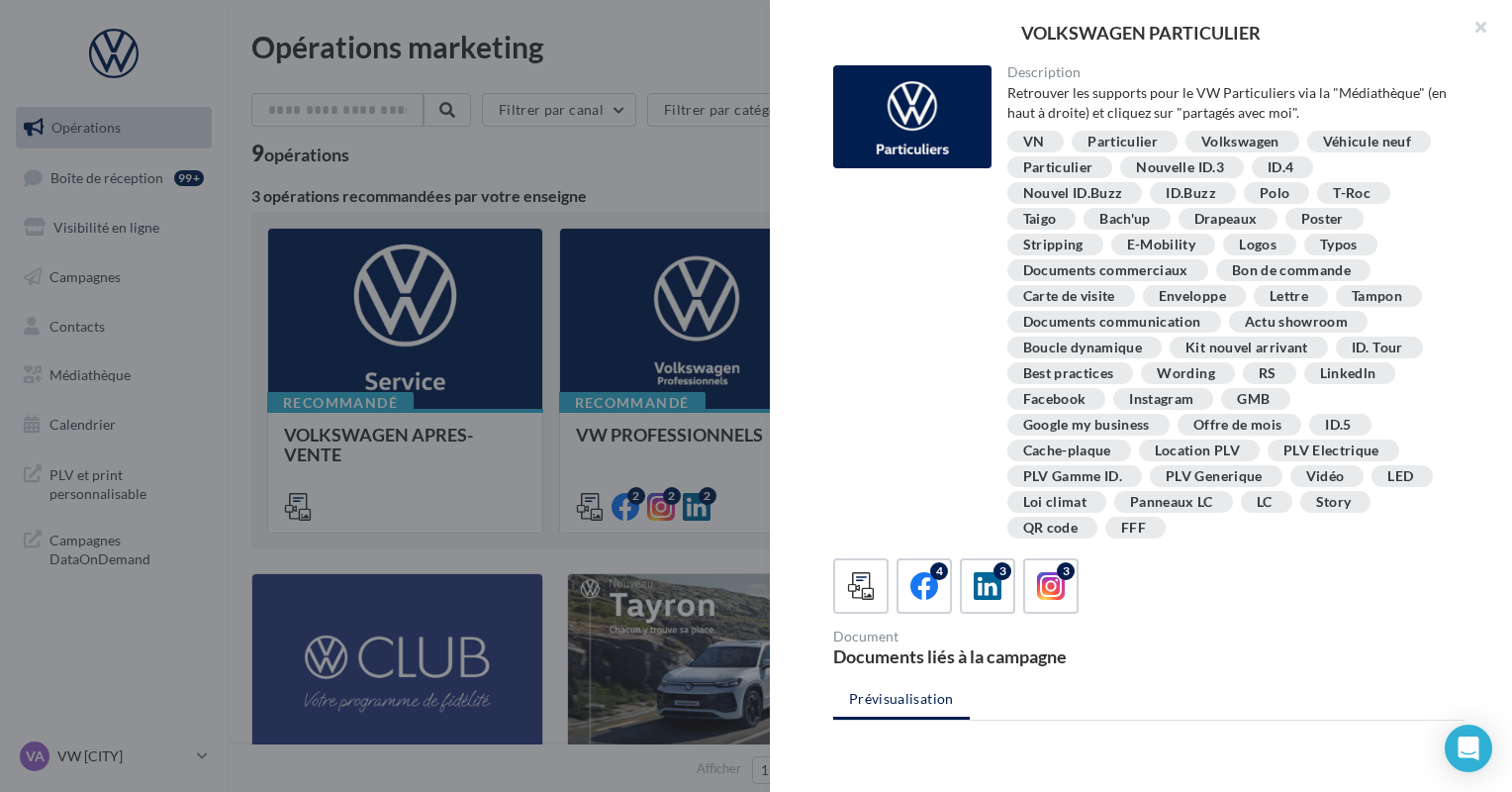scroll, scrollTop: 358, scrollLeft: 0, axis: vertical 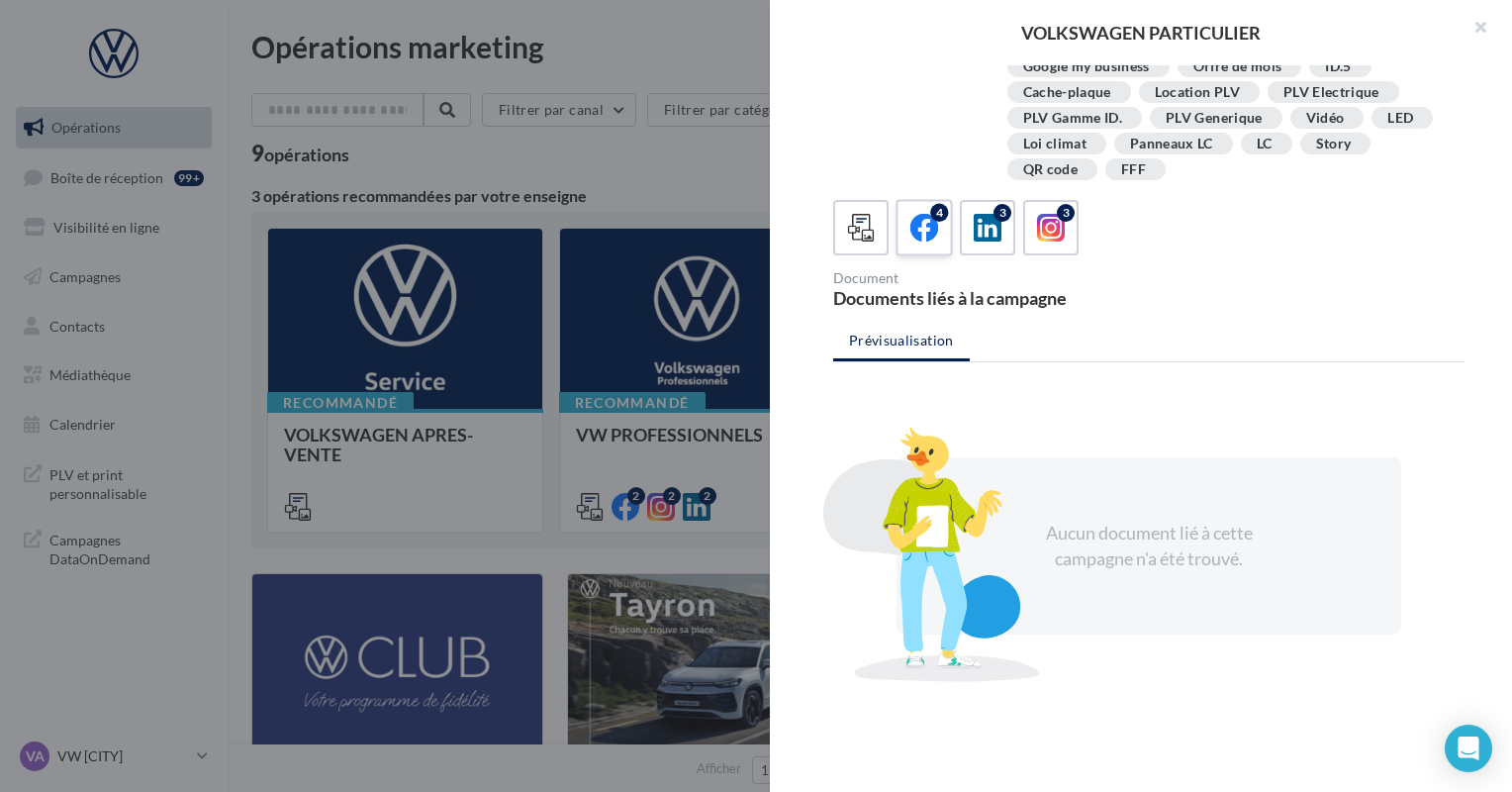 click on "4" at bounding box center [924, 228] 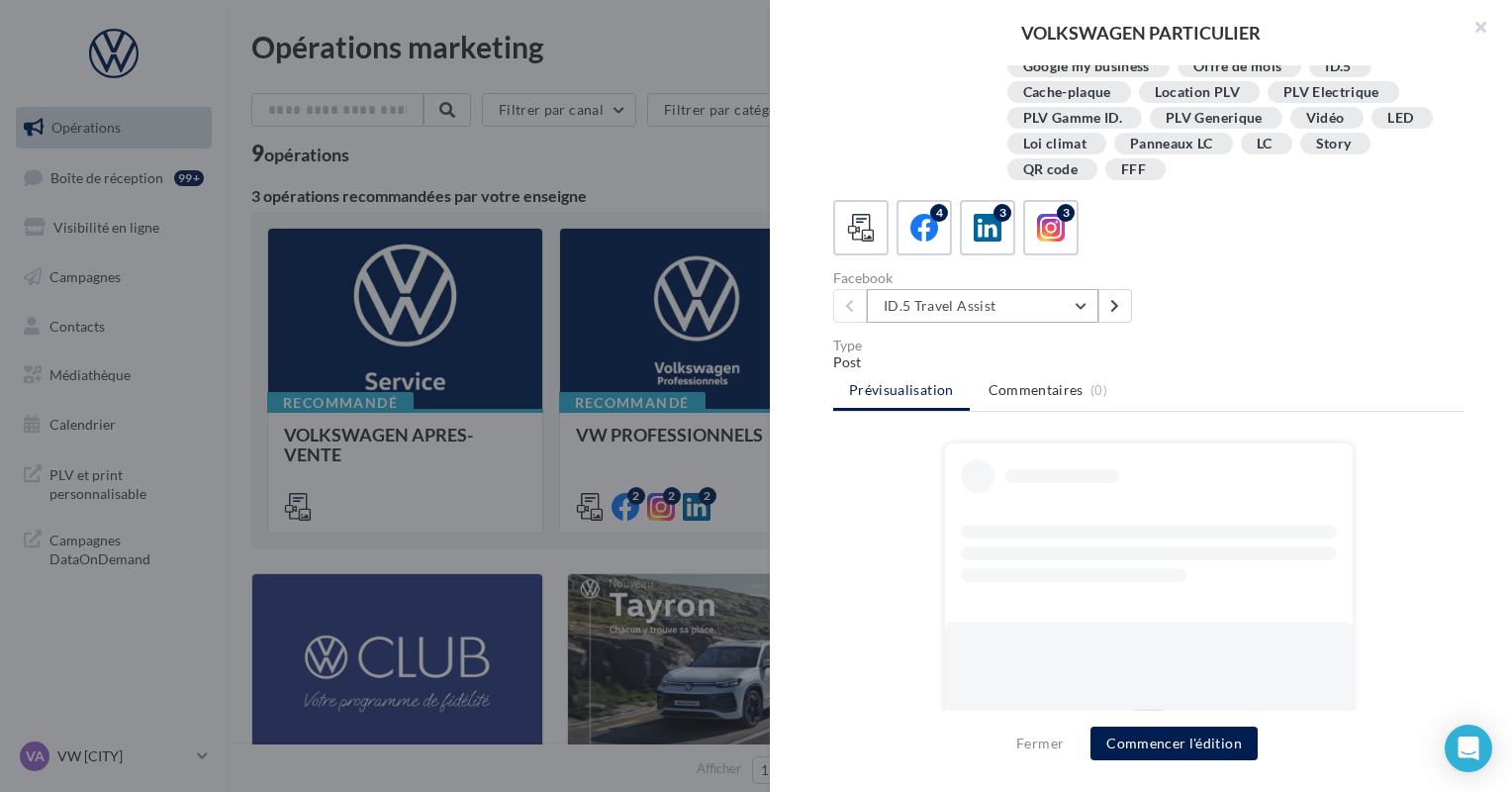 click on "ID.5 Travel Assist" at bounding box center [983, 306] 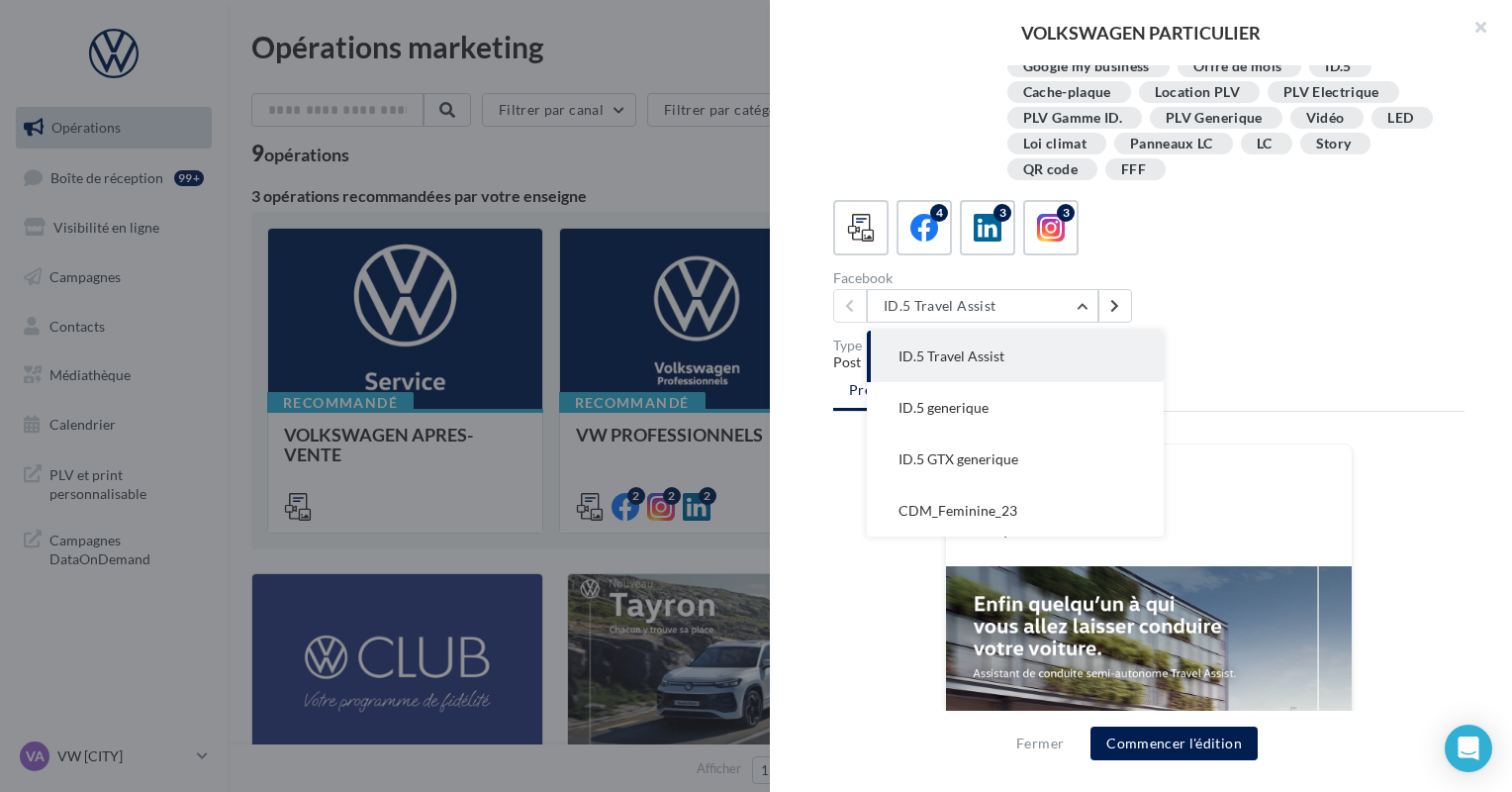 click on "Facebook
ID.5 Travel Assist
ID.5 Travel Assist     ID.5 generique     ID.5 GTX generique     CDM_Feminine_23" at bounding box center (1157, 297) 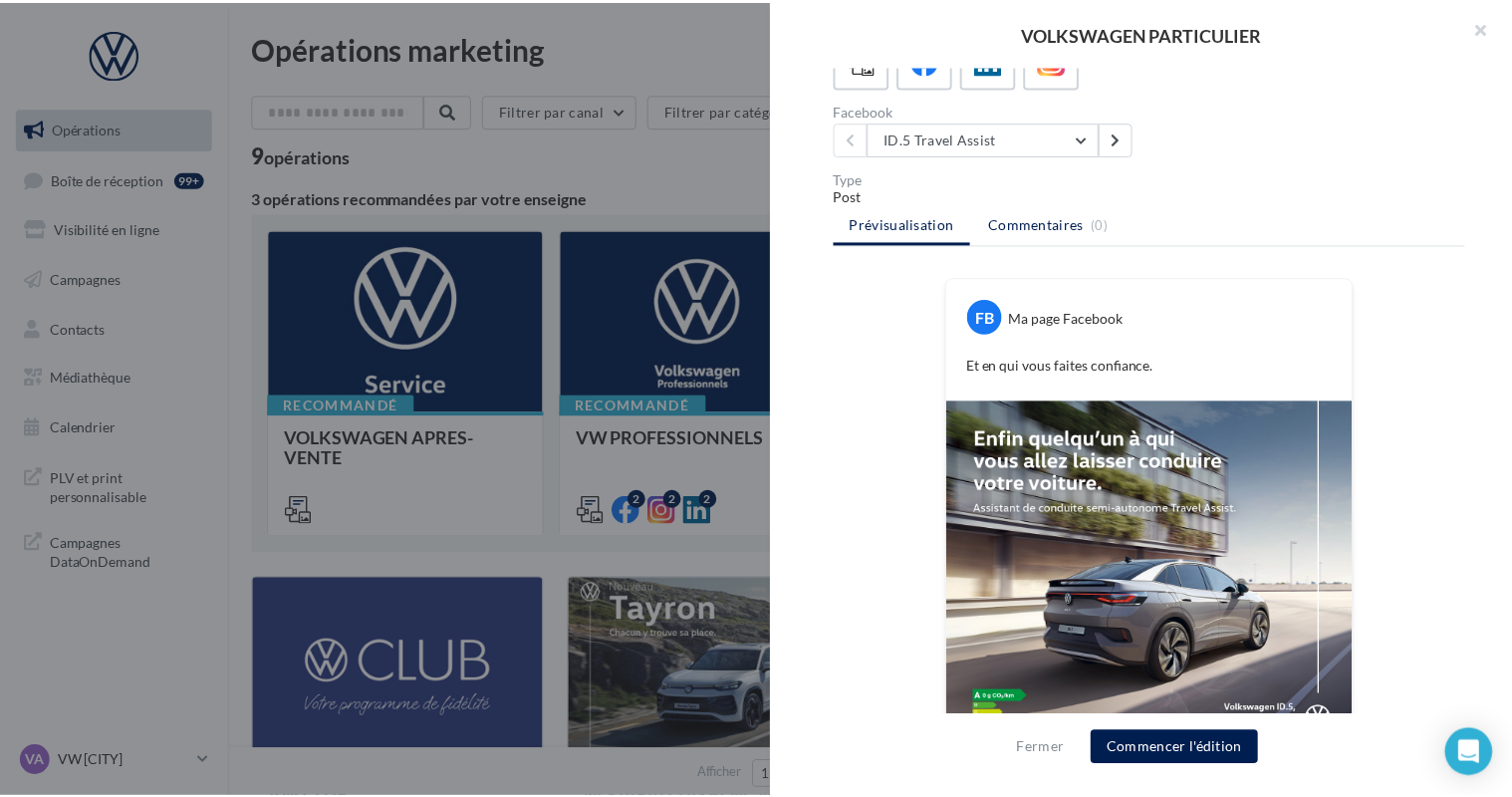 scroll, scrollTop: 531, scrollLeft: 0, axis: vertical 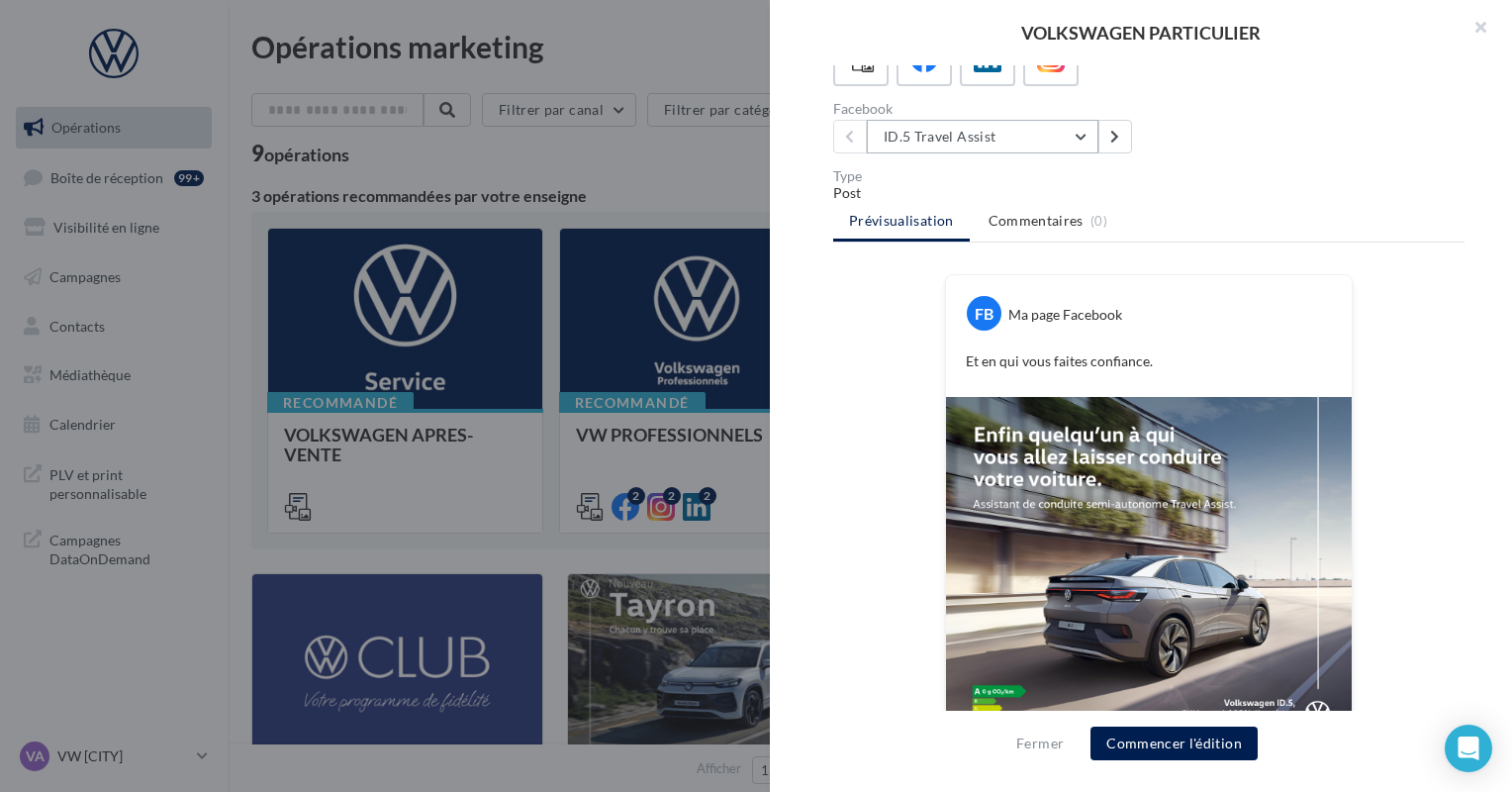 click on "ID.5 Travel Assist" at bounding box center [983, 137] 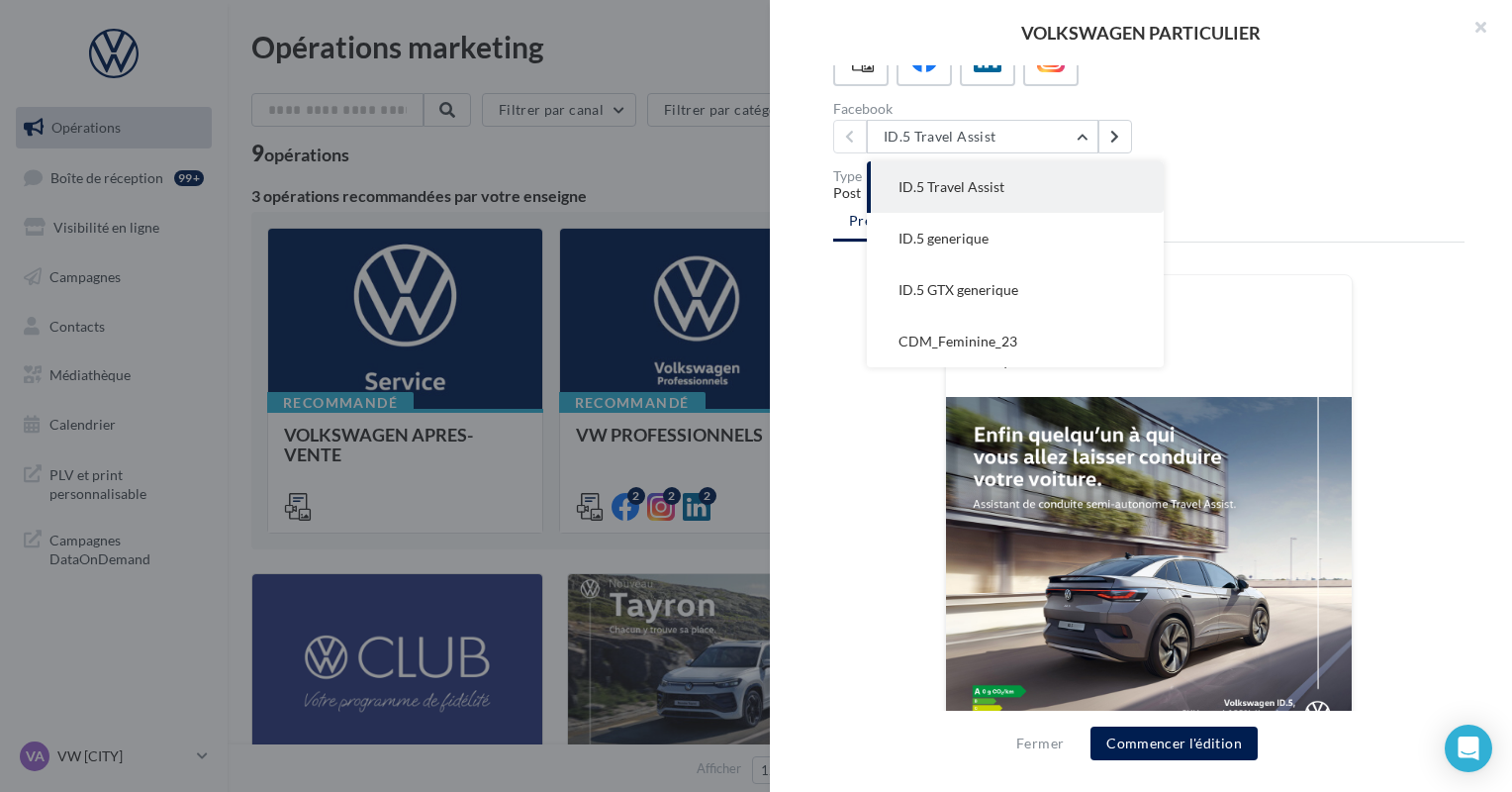 click on "FB
Ma page Facebook
Et en qui vous faites confiance.
La prévisualisation est non-contractuelle" at bounding box center [1149, 551] 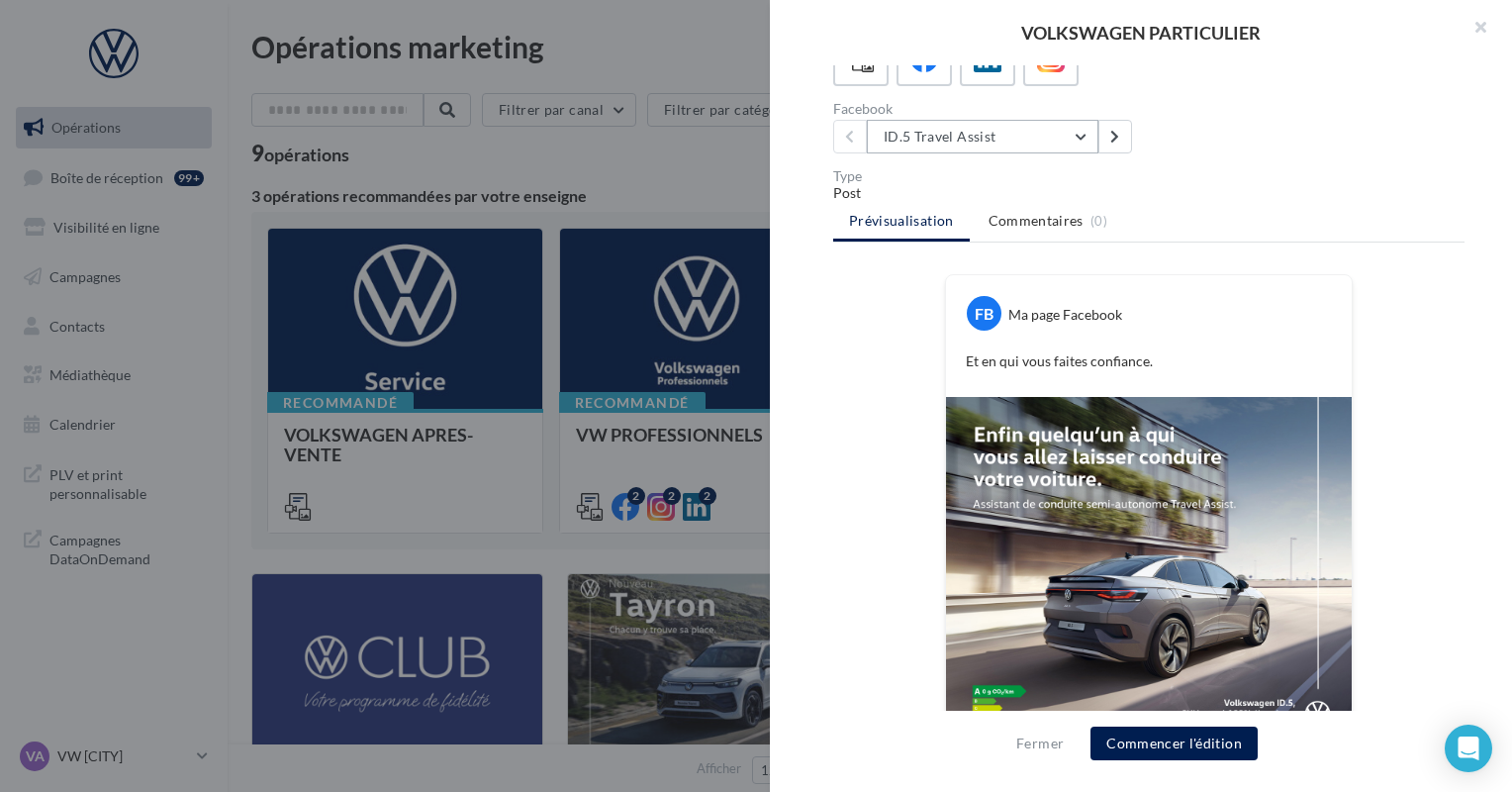 click on "ID.5 Travel Assist" at bounding box center [983, 137] 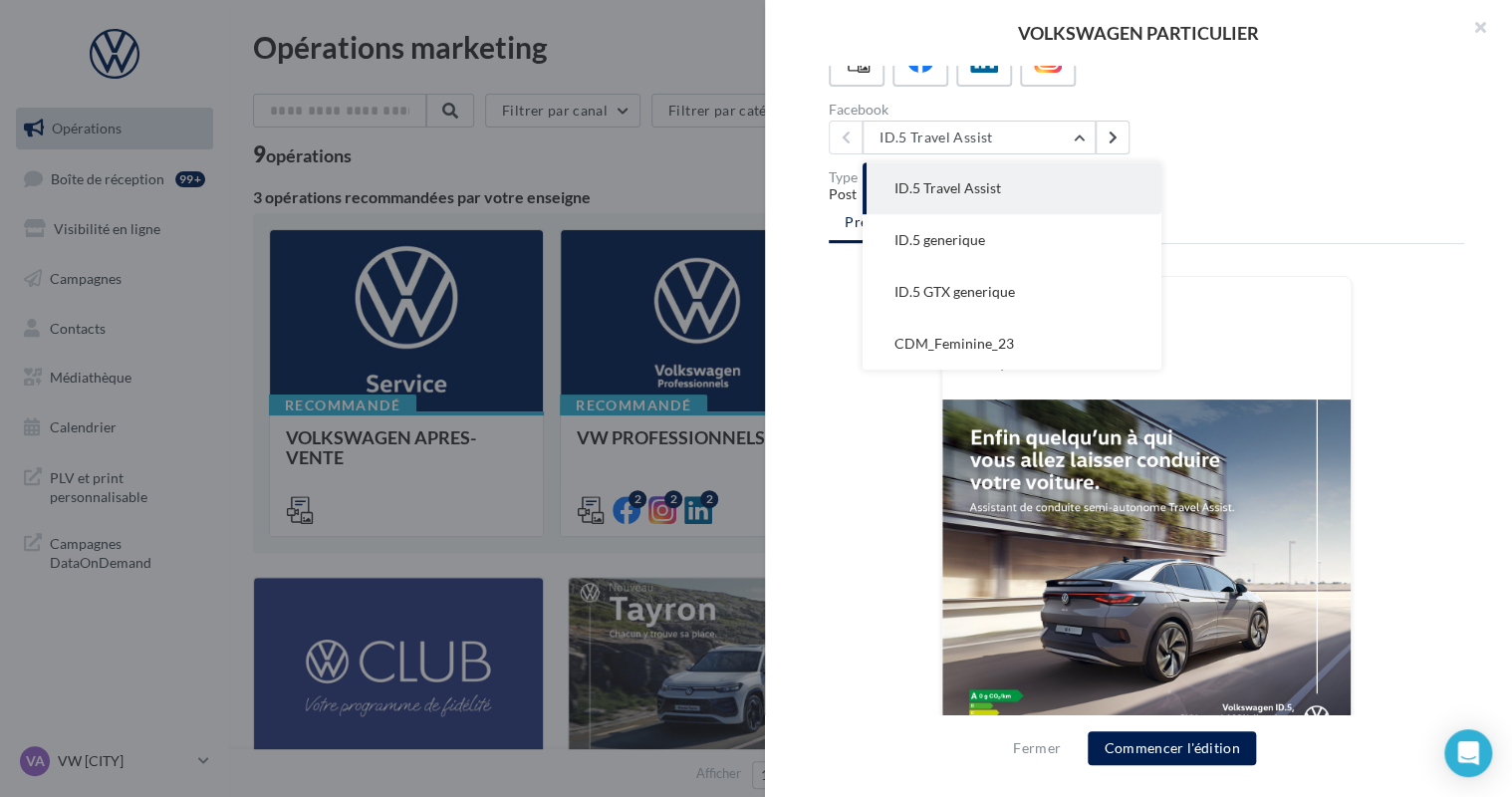 click at bounding box center (756, 398) 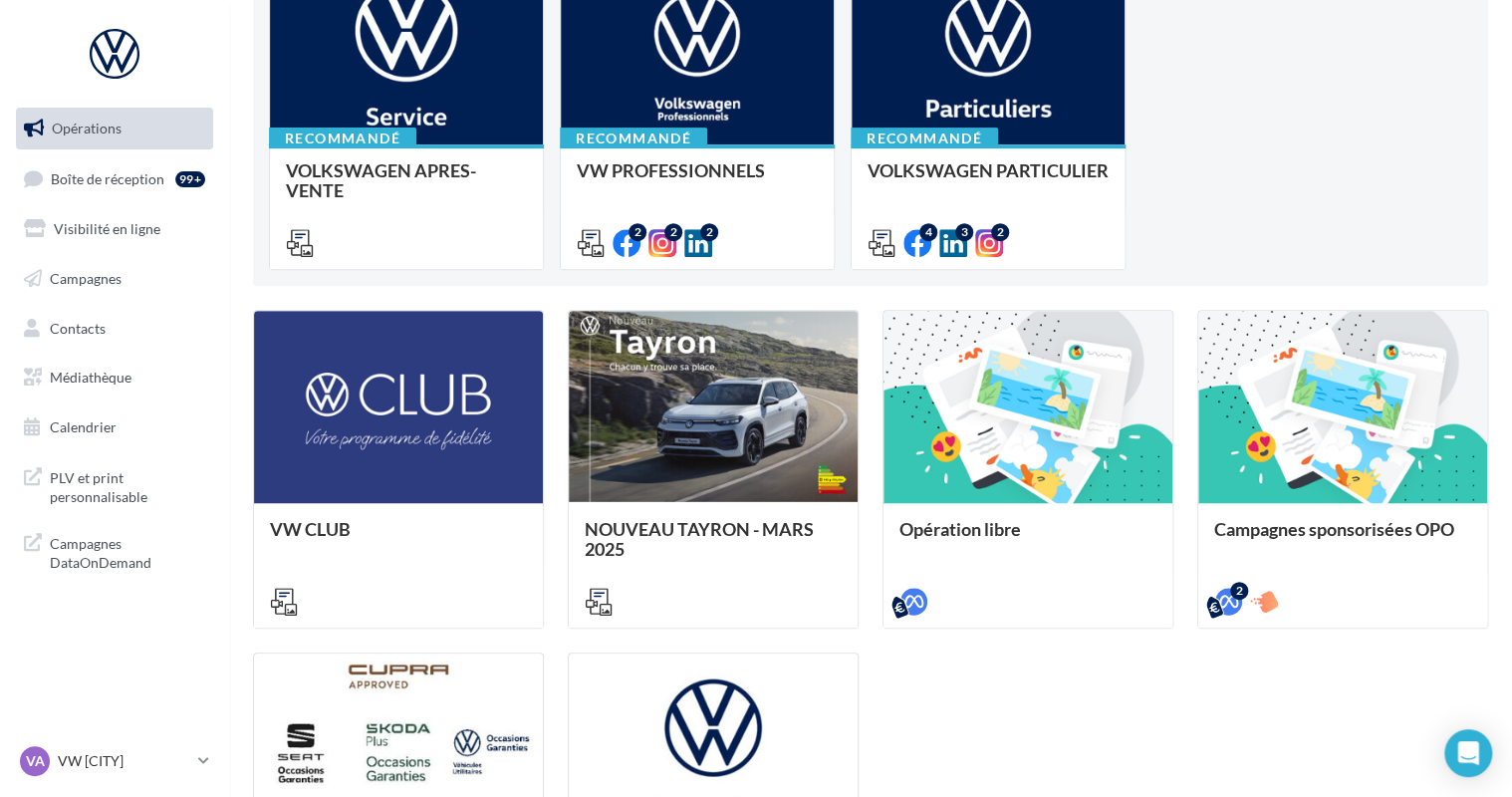 scroll, scrollTop: 0, scrollLeft: 0, axis: both 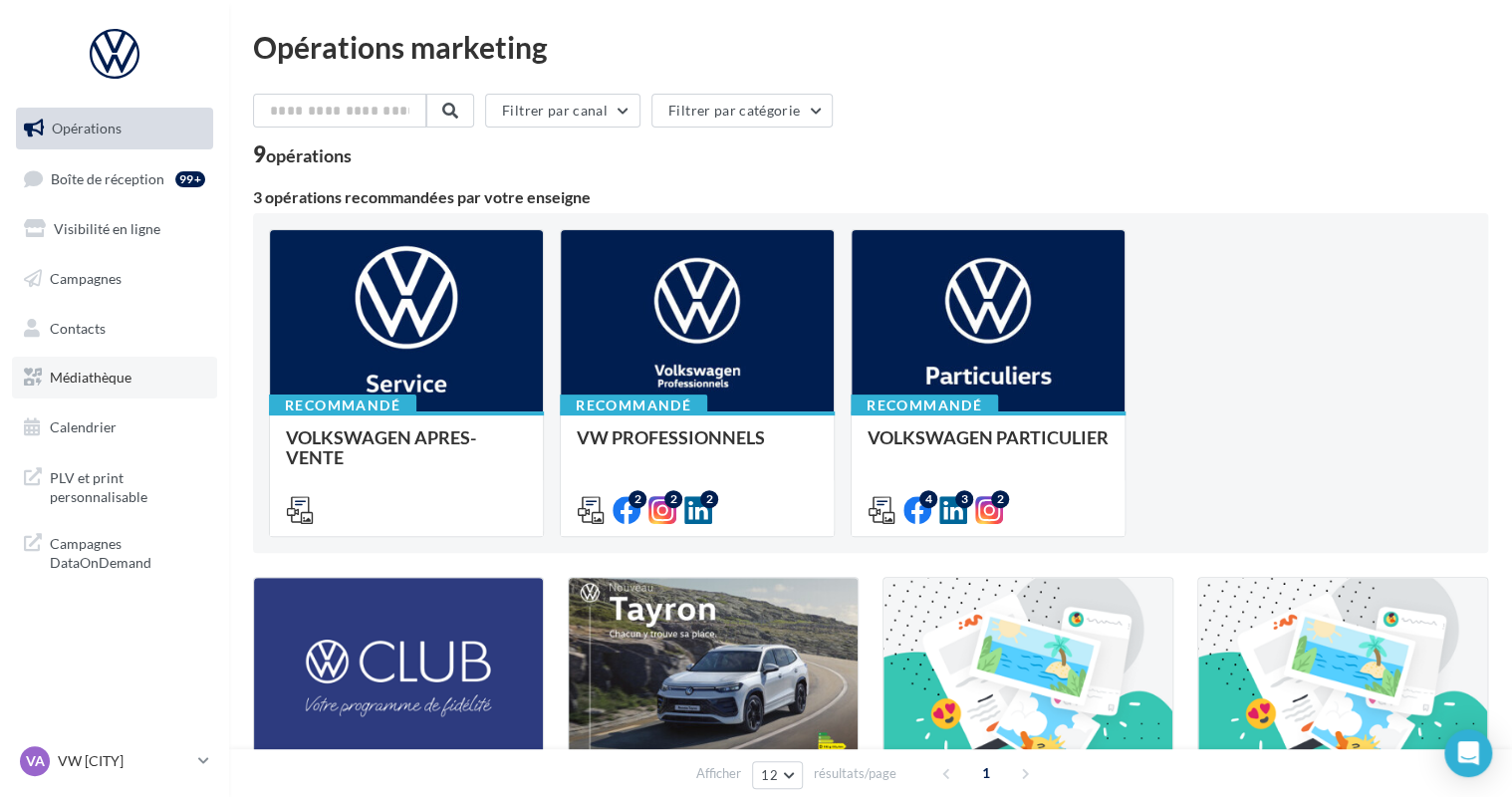 click on "Médiathèque" at bounding box center (91, 377) 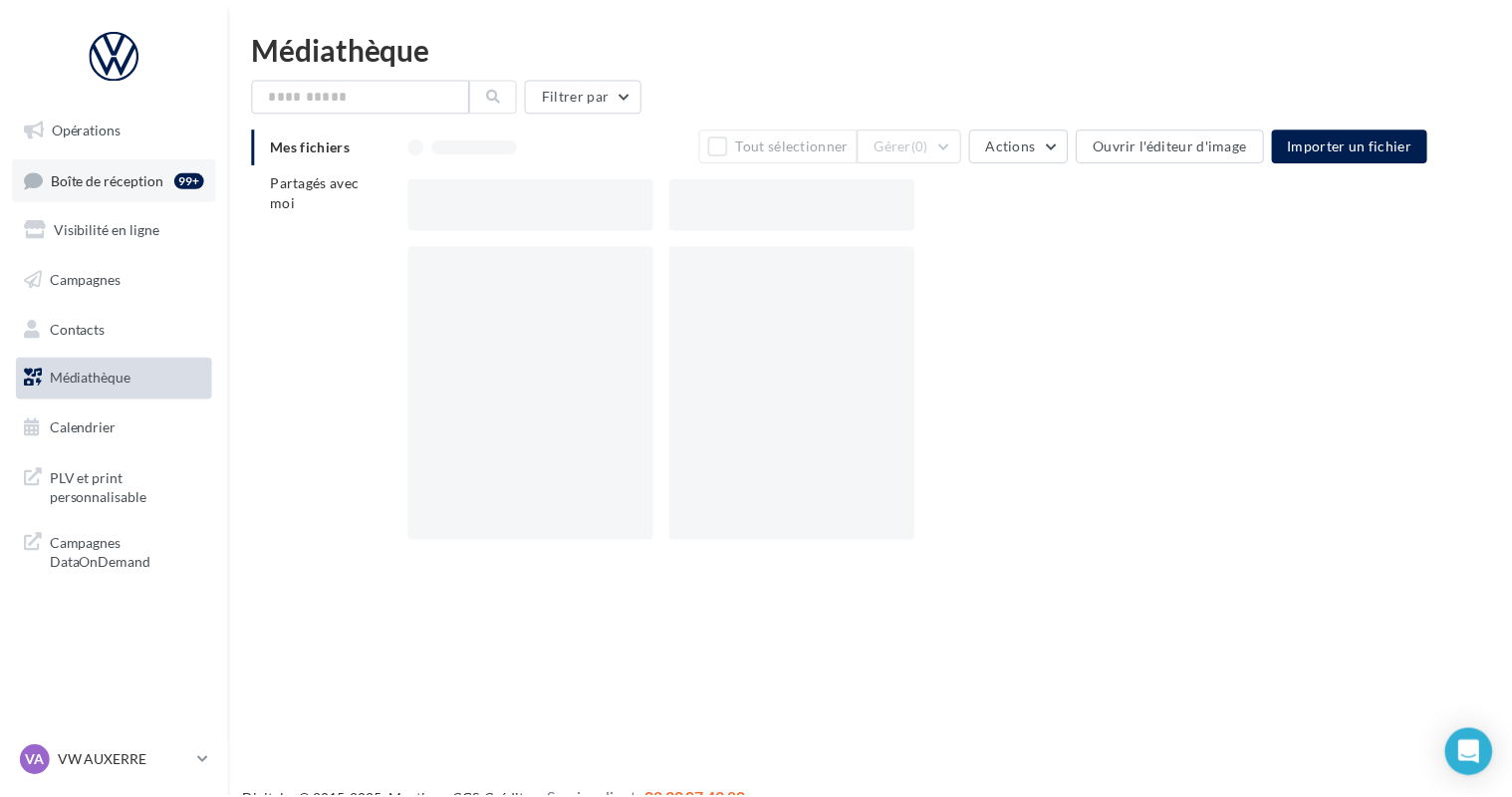 scroll, scrollTop: 0, scrollLeft: 0, axis: both 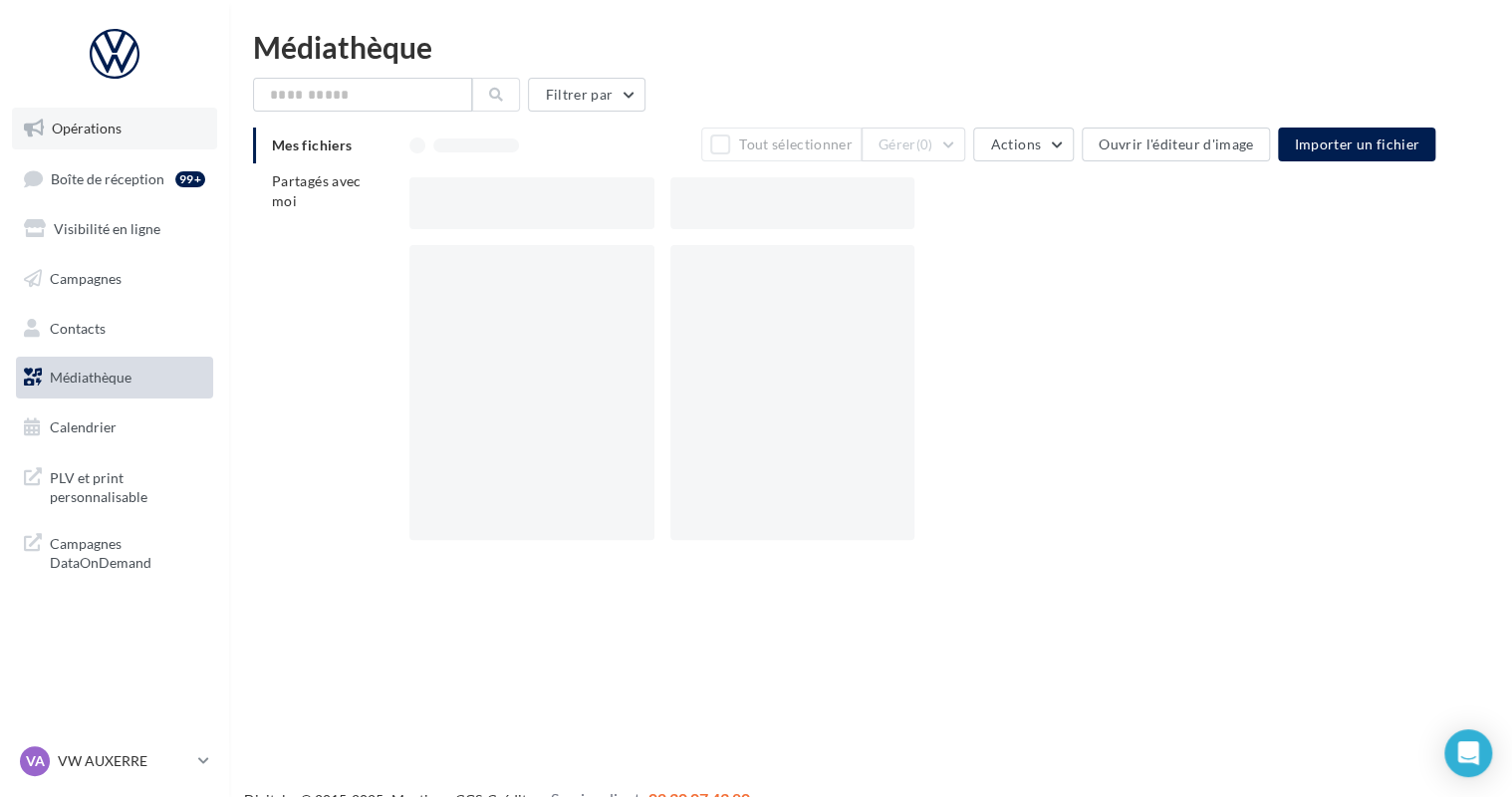 click on "Opérations" at bounding box center (115, 129) 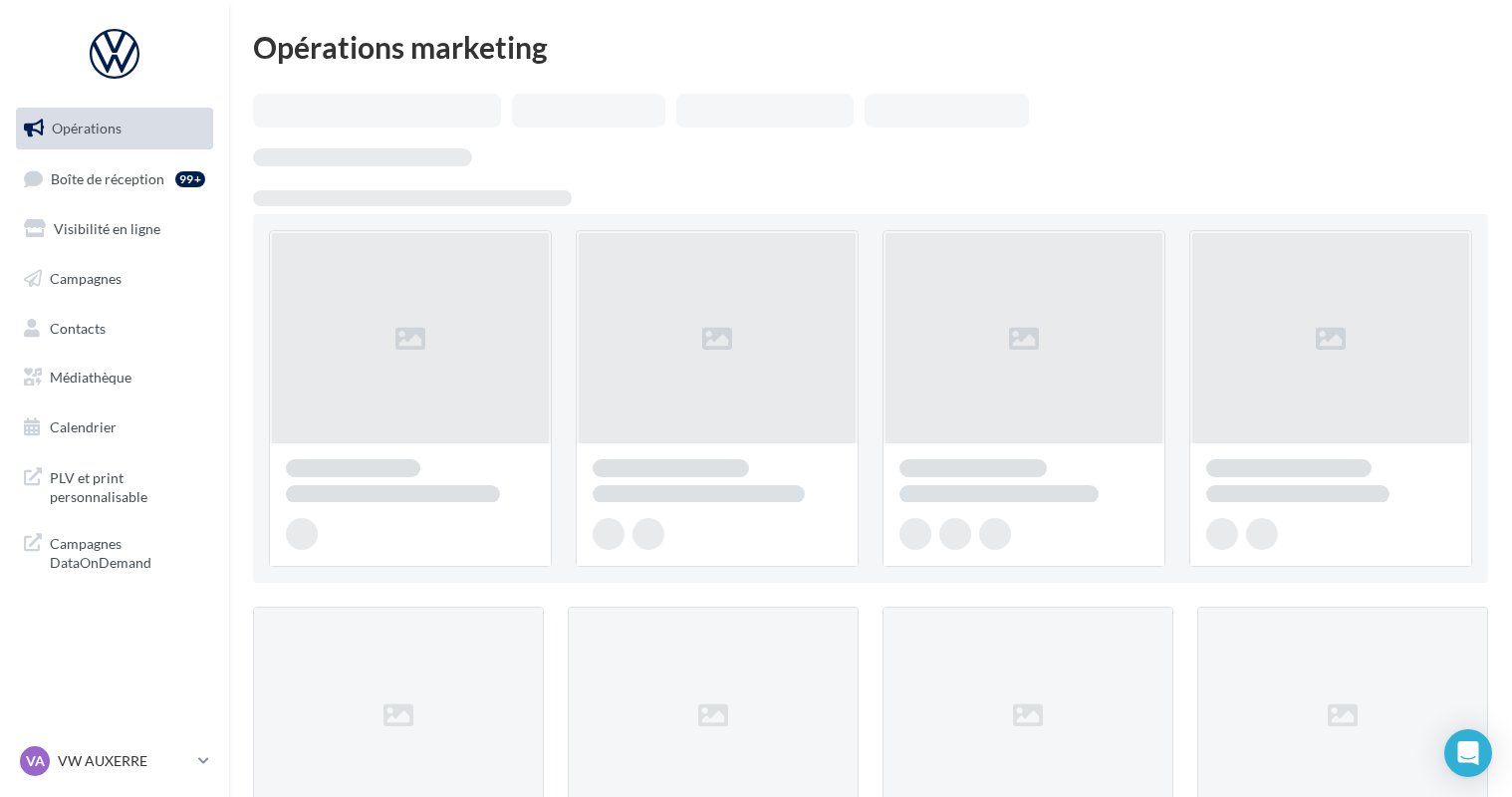 scroll, scrollTop: 0, scrollLeft: 0, axis: both 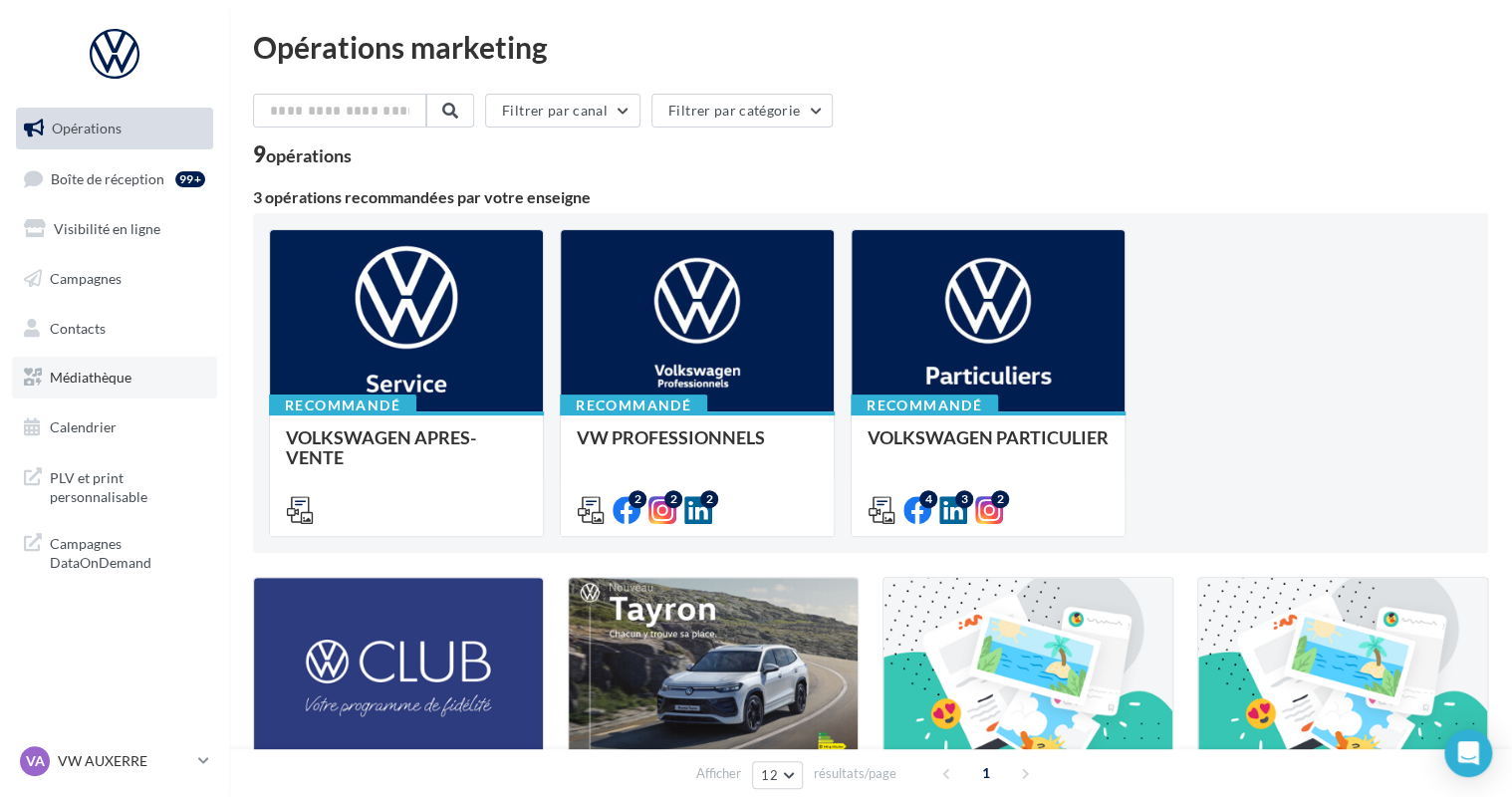 click on "Médiathèque" at bounding box center [91, 377] 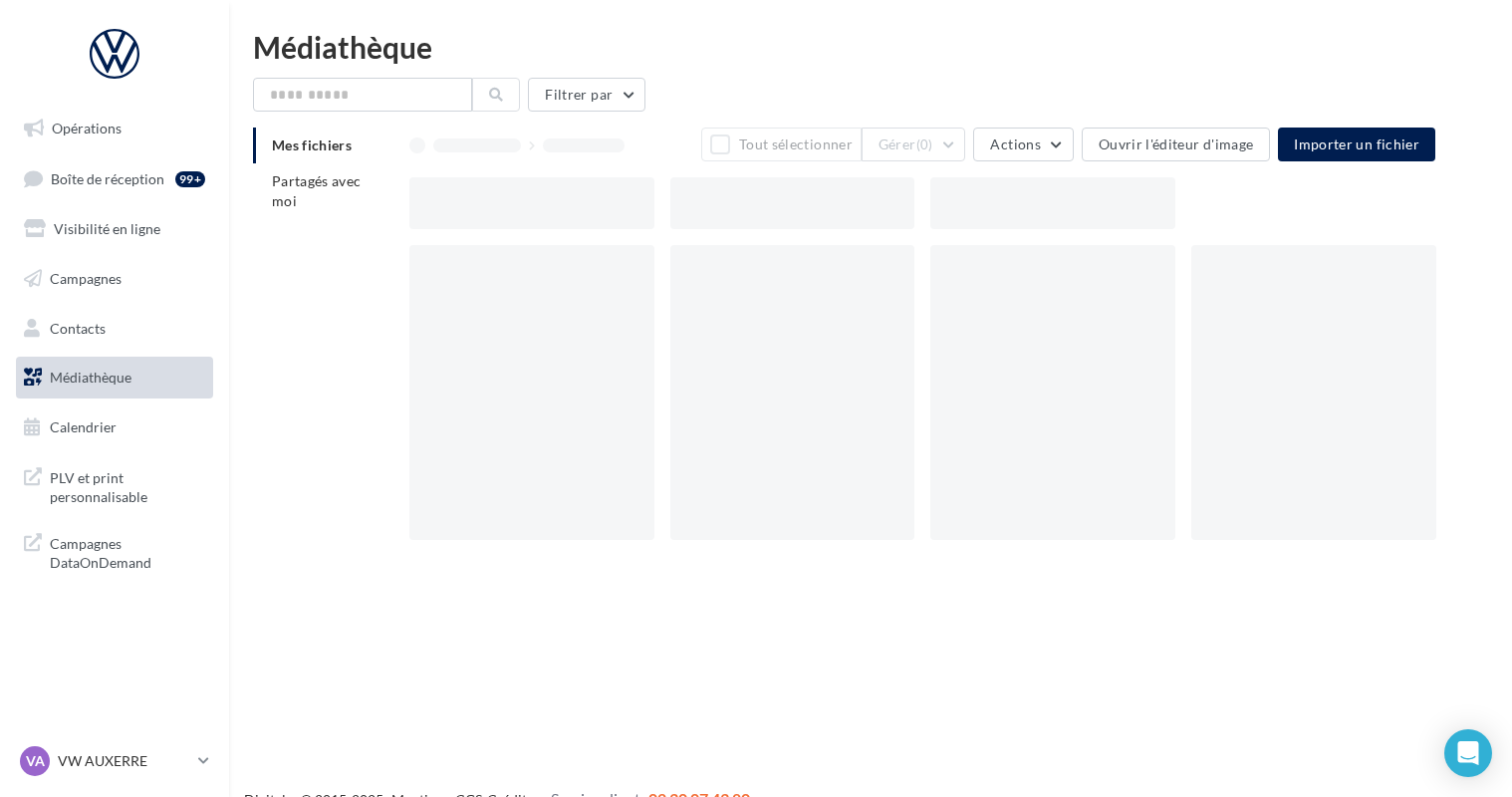 scroll, scrollTop: 0, scrollLeft: 0, axis: both 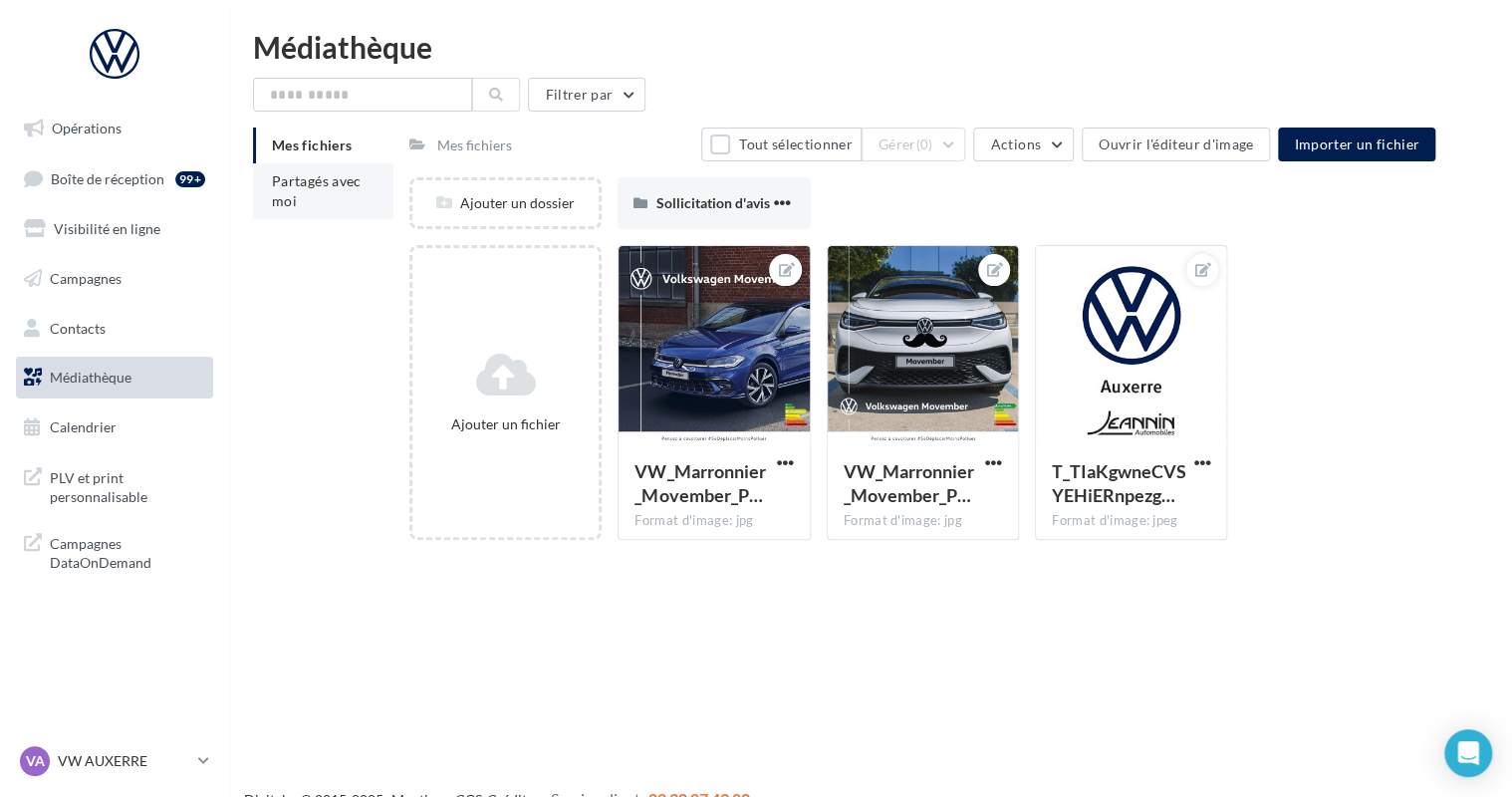 click on "Partagés avec moi" at bounding box center (323, 191) 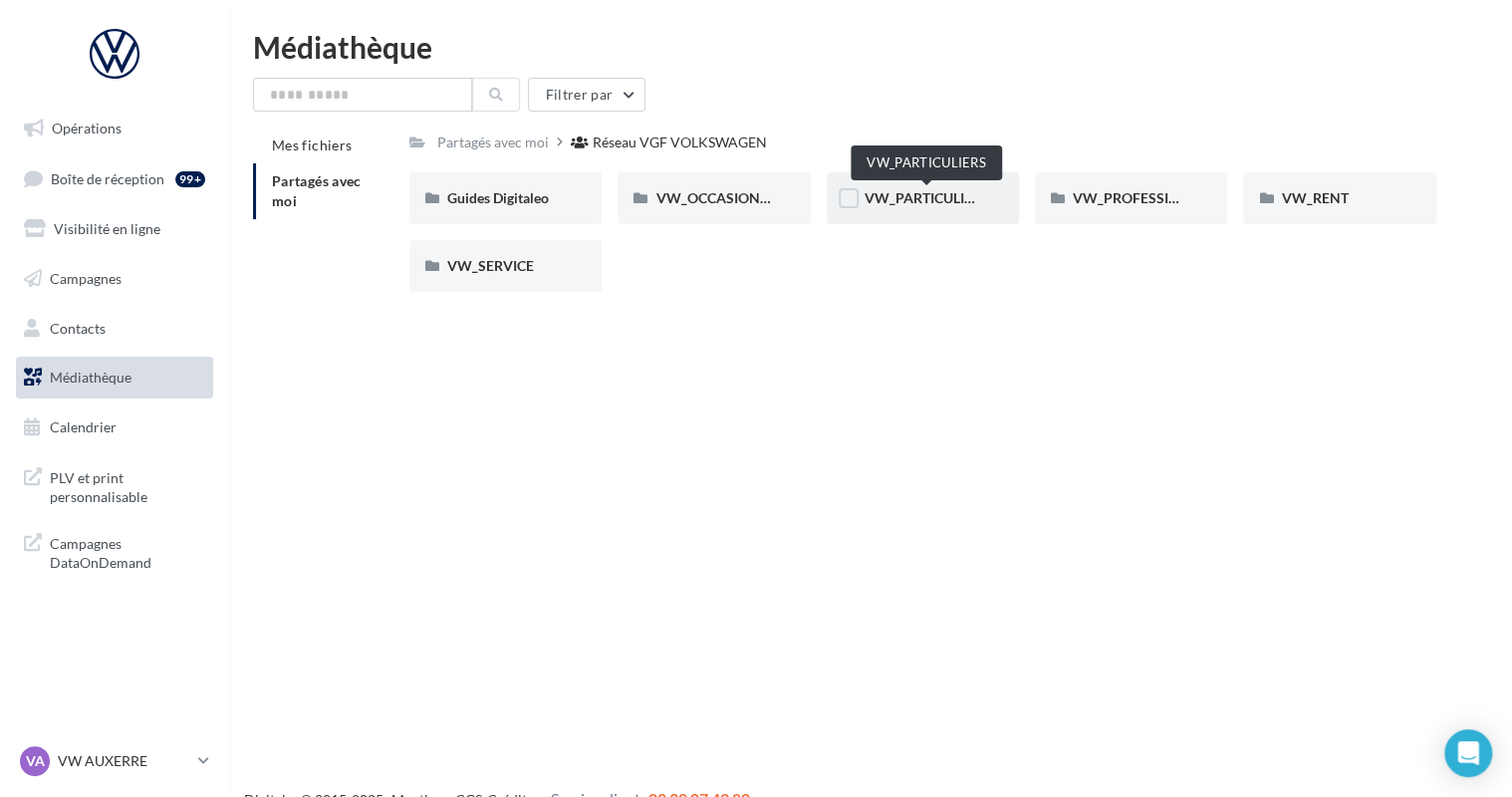 click on "VW_PARTICULIERS" at bounding box center (926, 197) 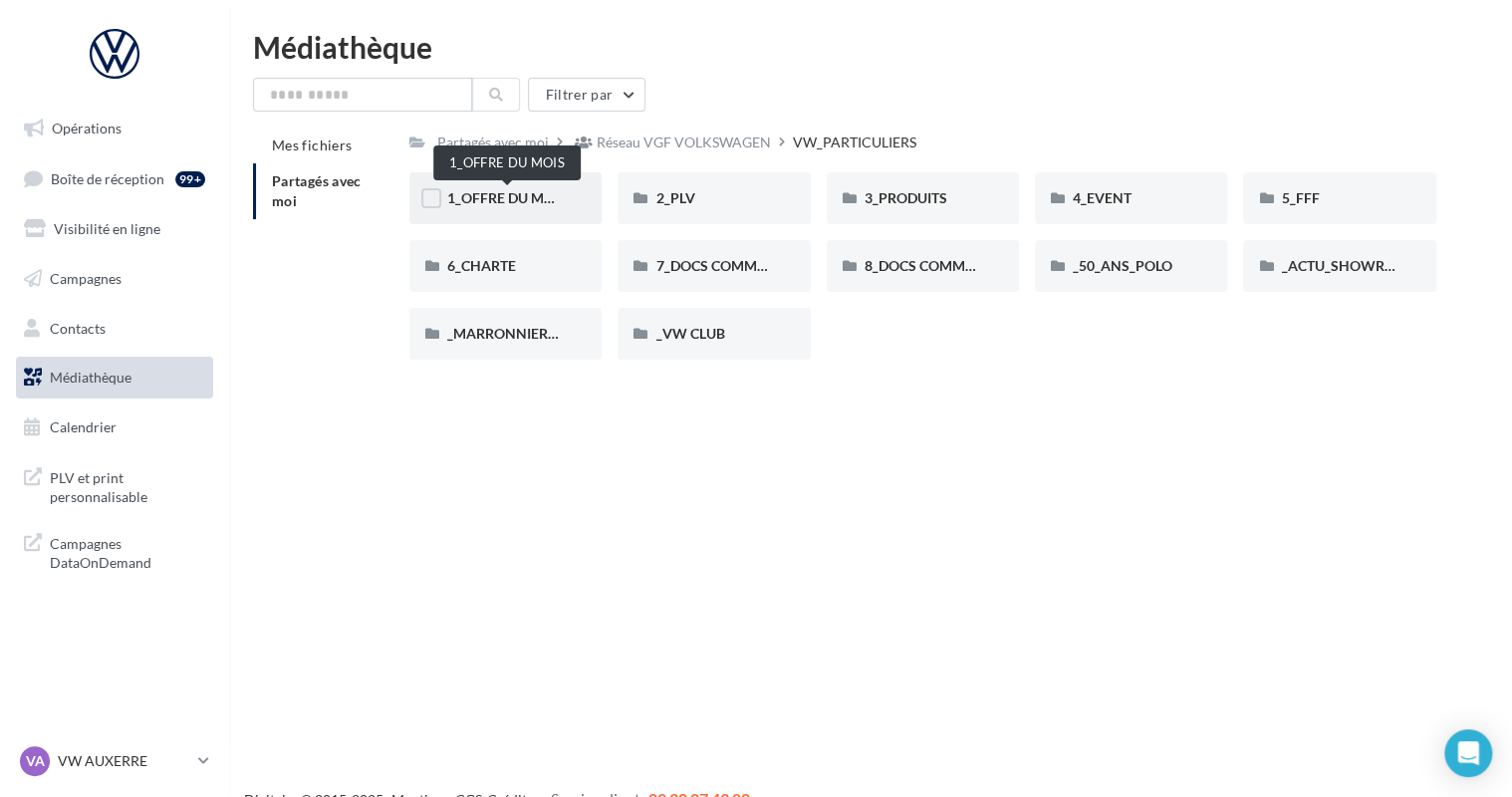 click on "1_OFFRE DU MOIS" at bounding box center [507, 197] 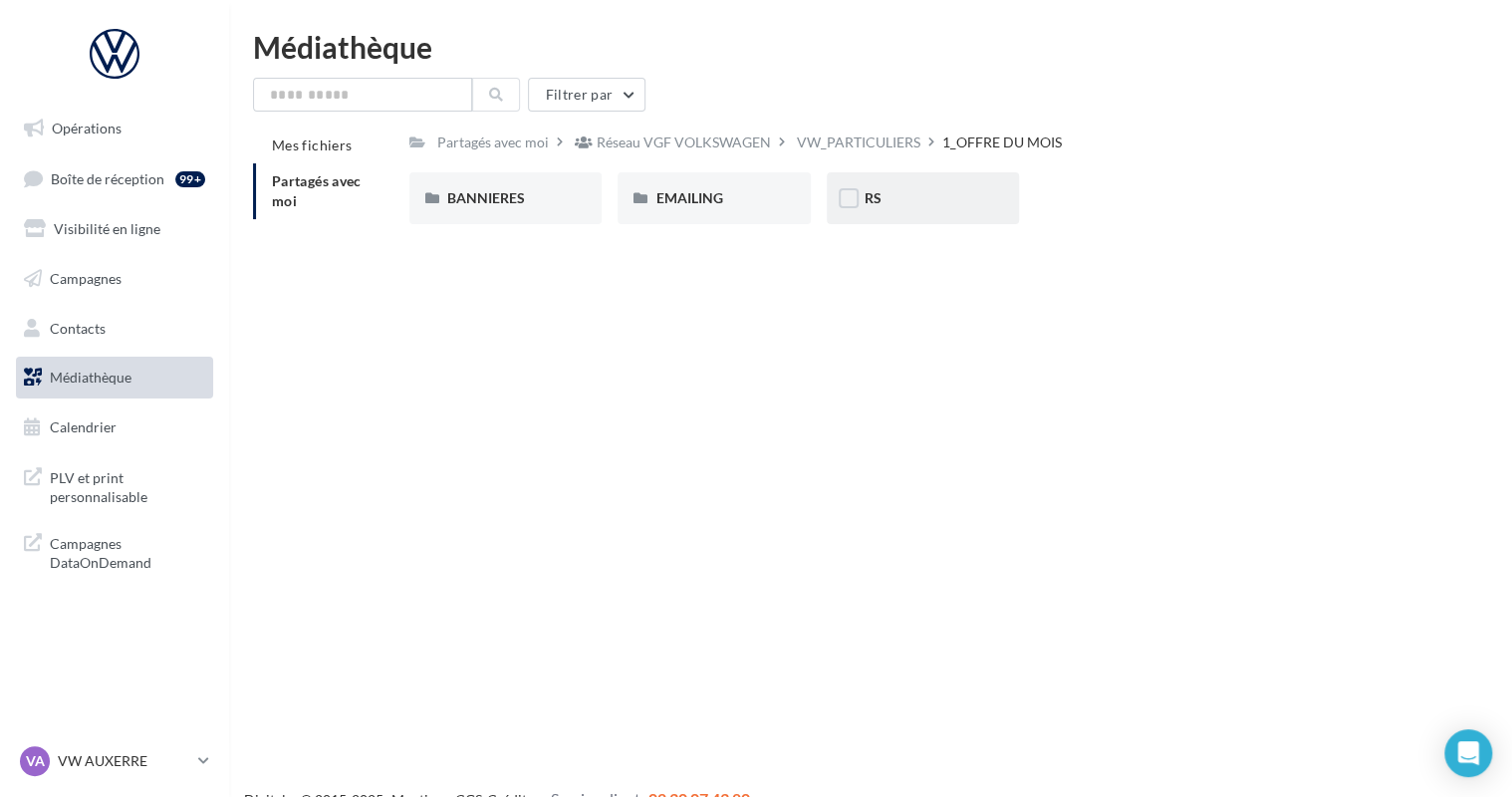 click on "RS" at bounding box center [922, 198] 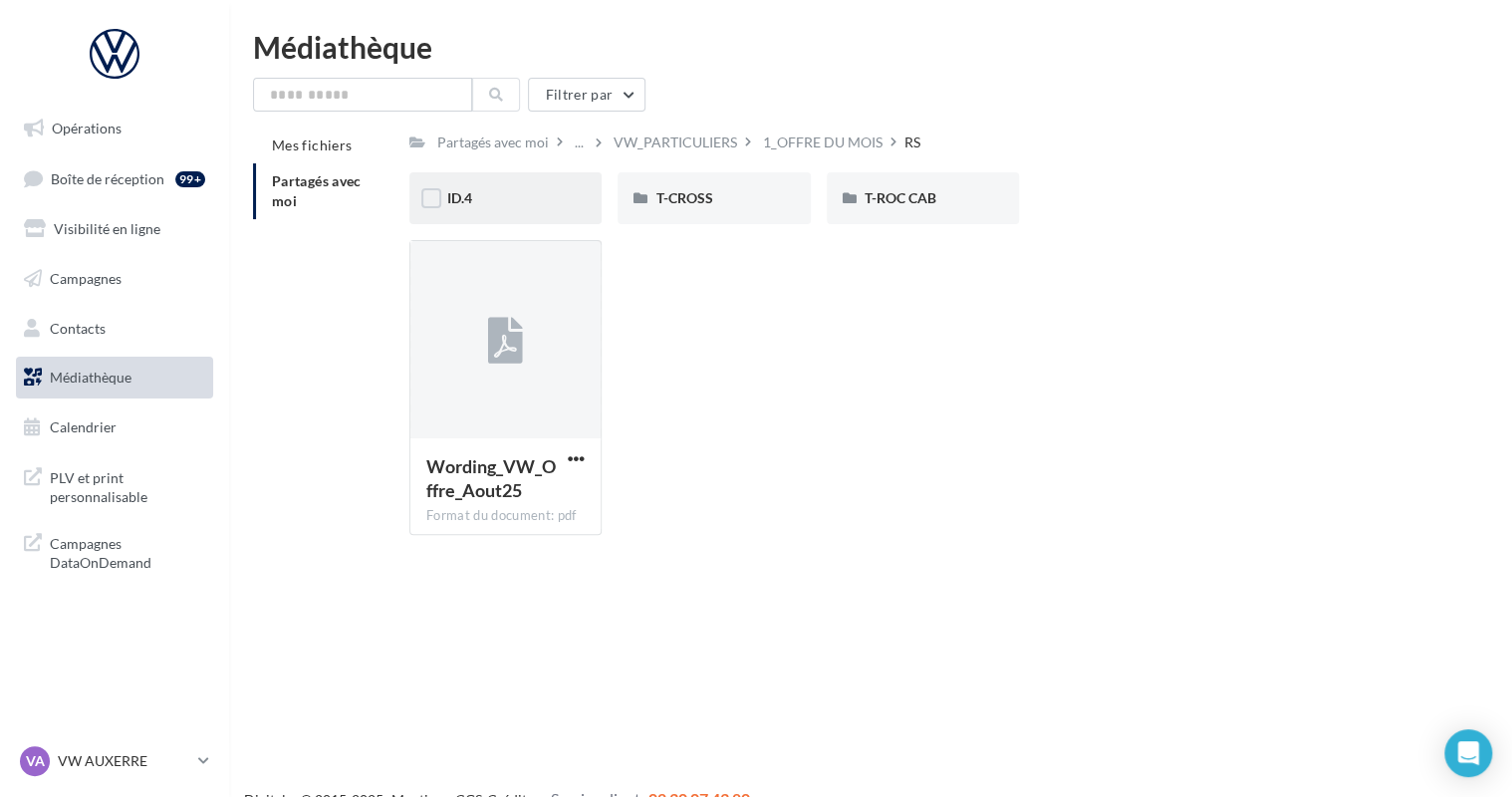 click on "ID.4" at bounding box center [505, 198] 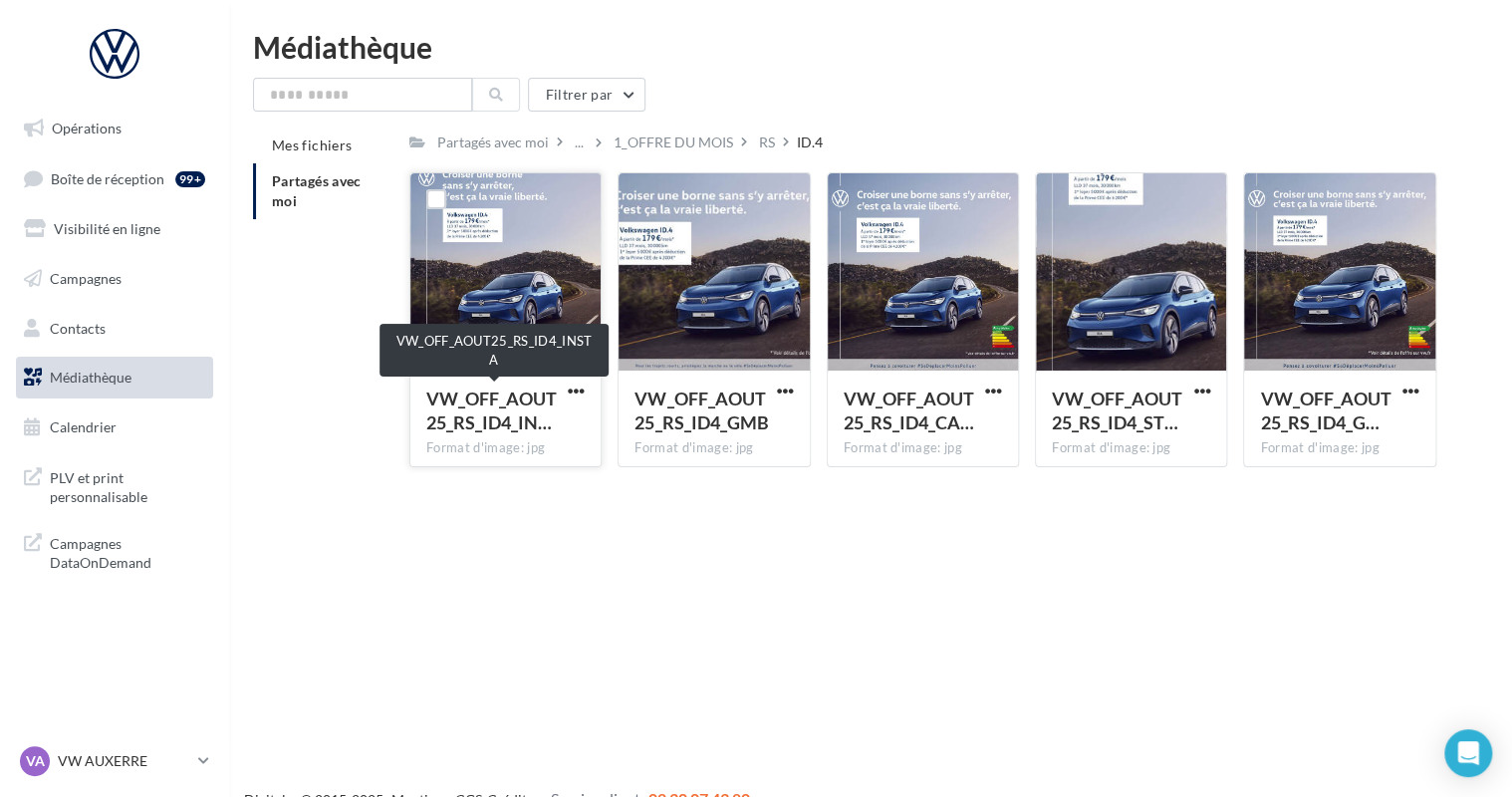 click at bounding box center (576, 393) 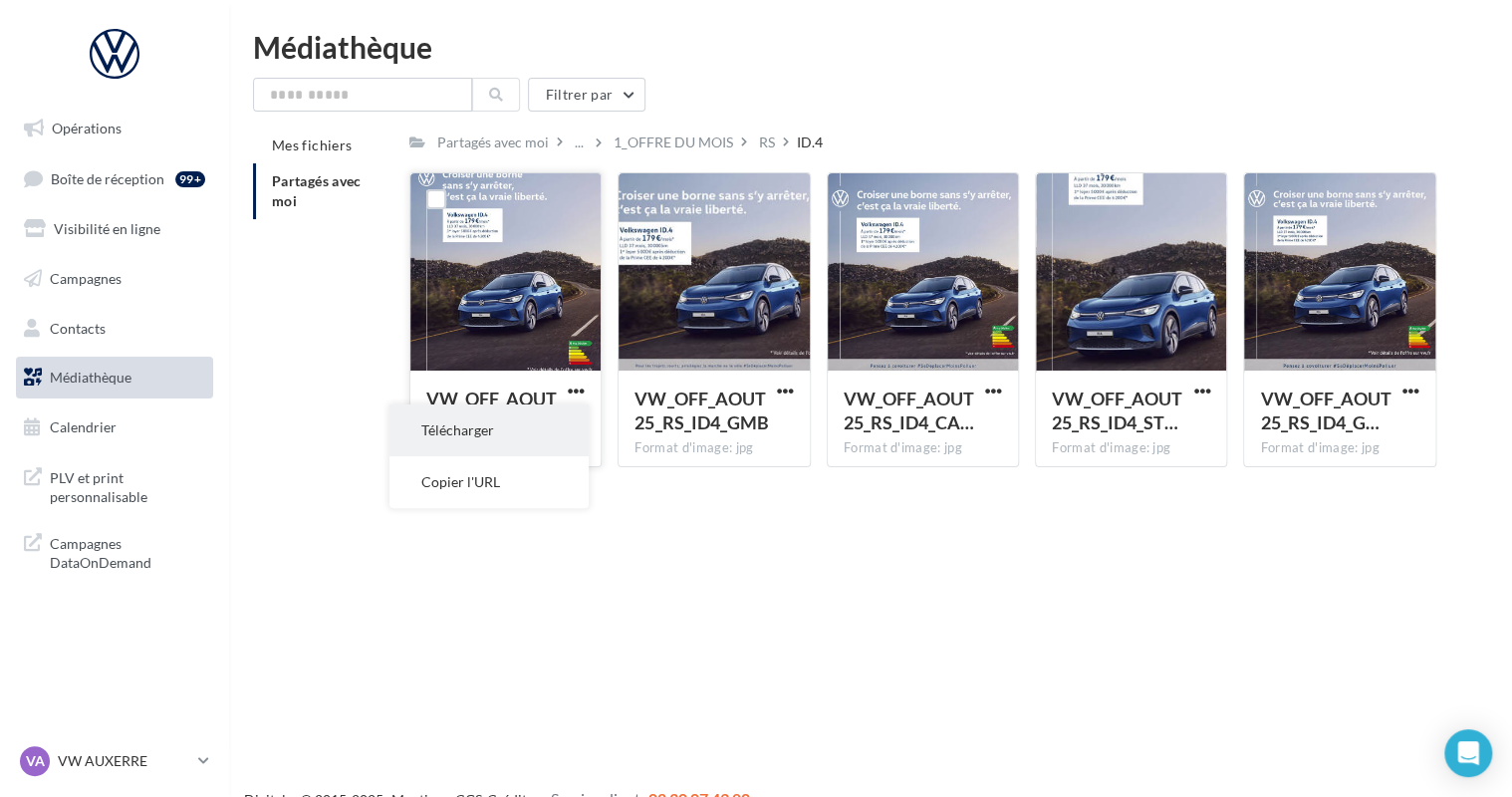 click on "Télécharger" at bounding box center [489, 430] 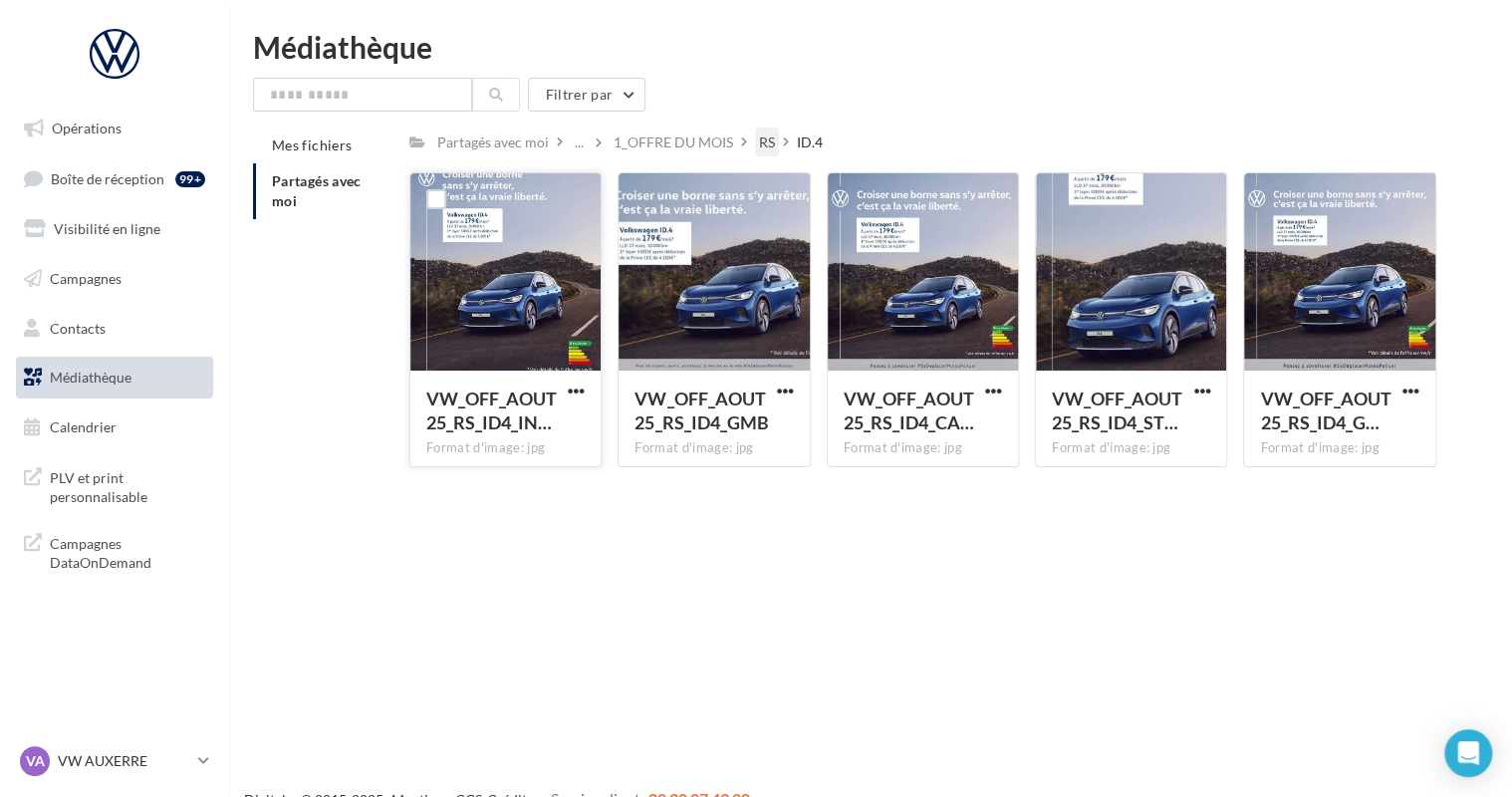 click on "RS" at bounding box center [767, 142] 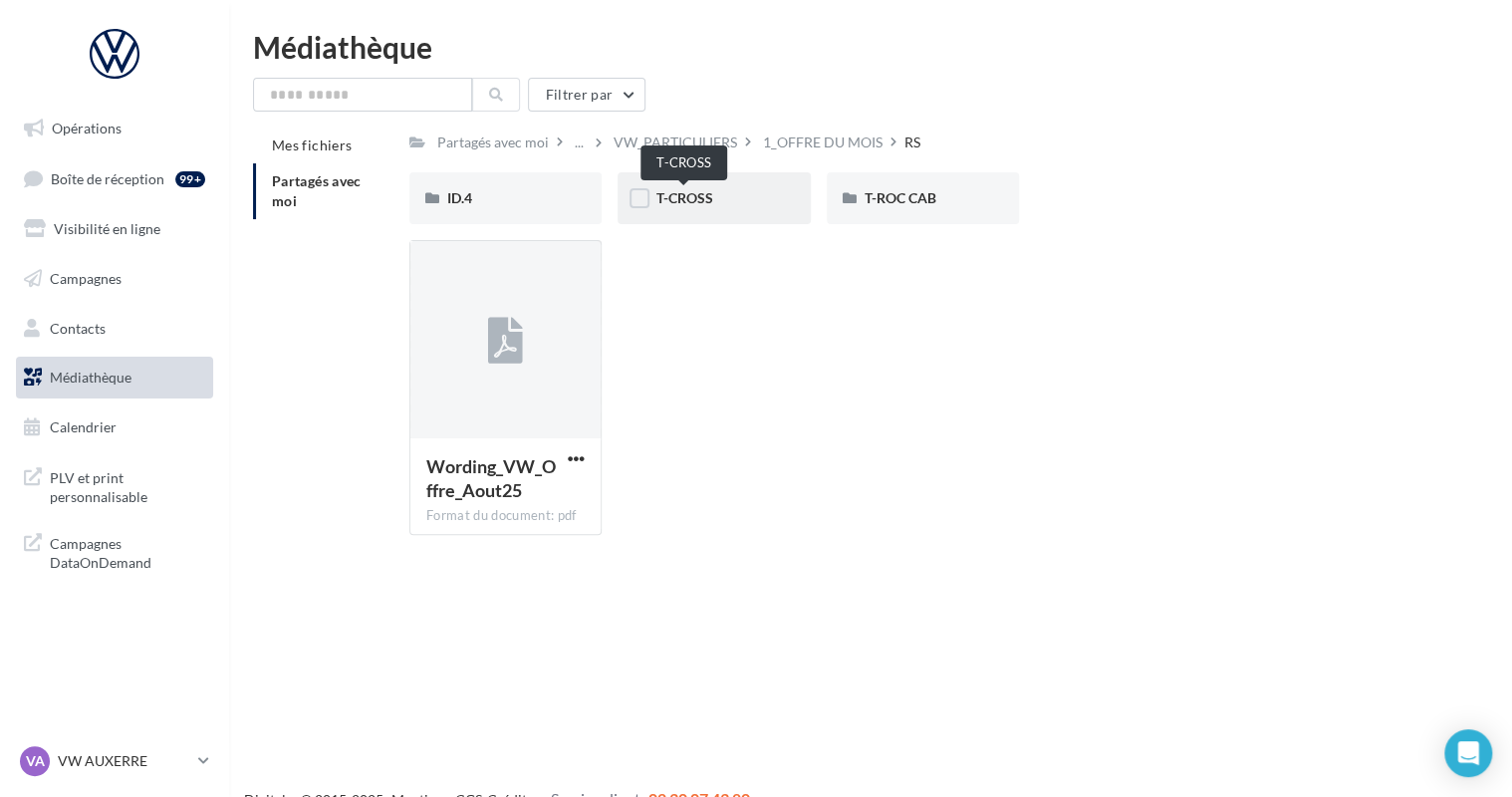 click on "T-CROSS" at bounding box center [683, 197] 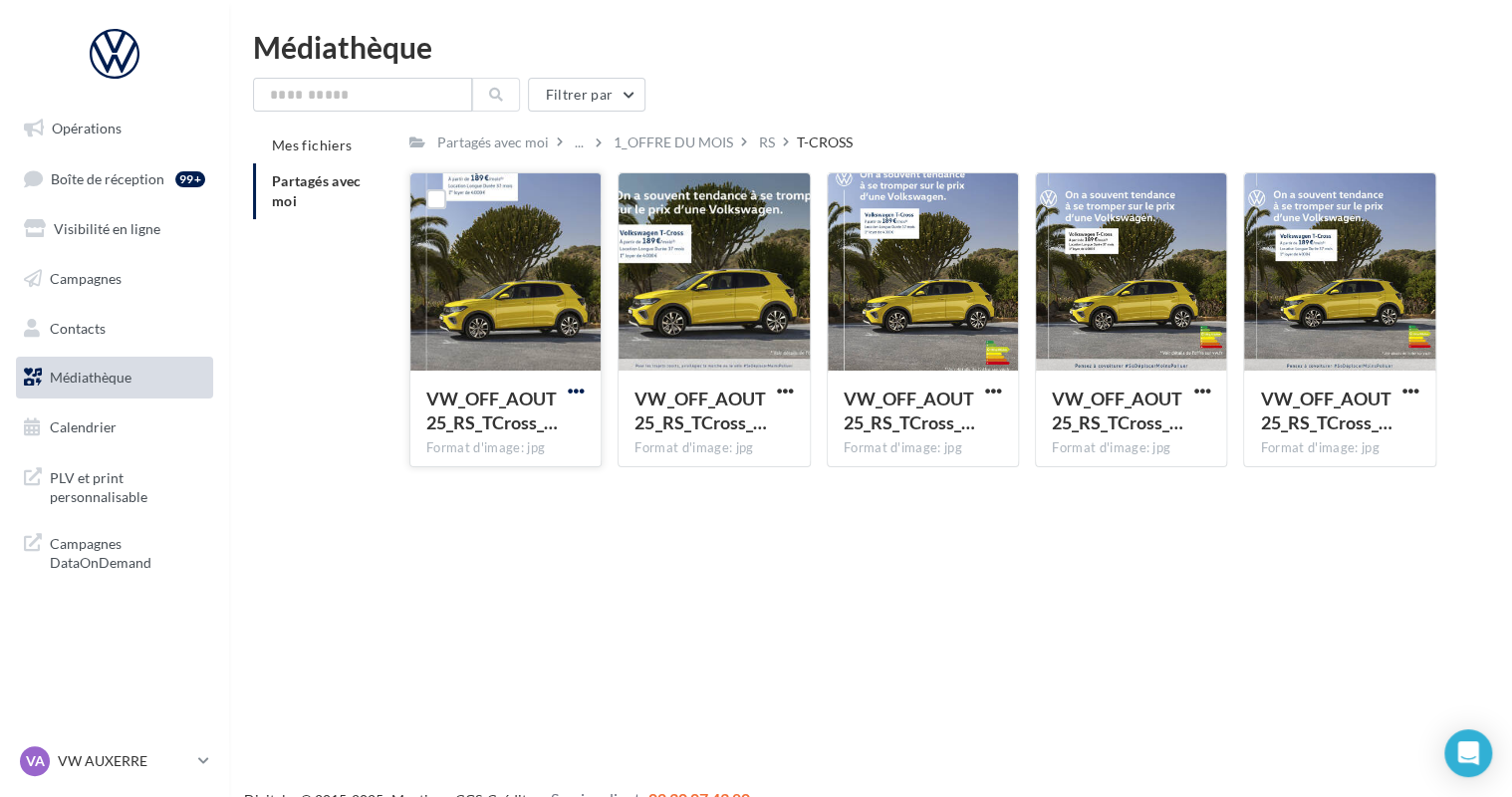 click at bounding box center [576, 391] 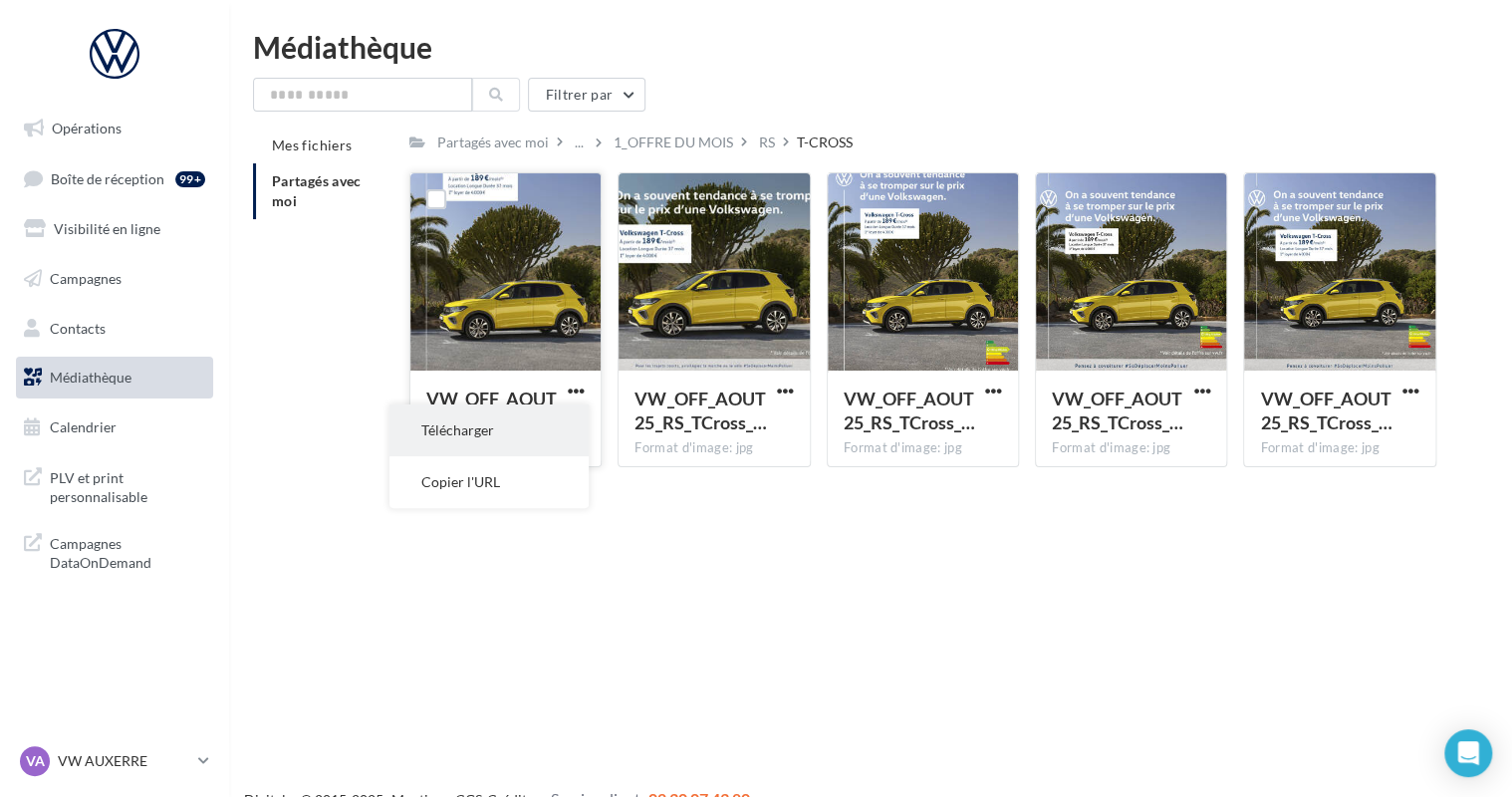 click on "Télécharger" at bounding box center [489, 430] 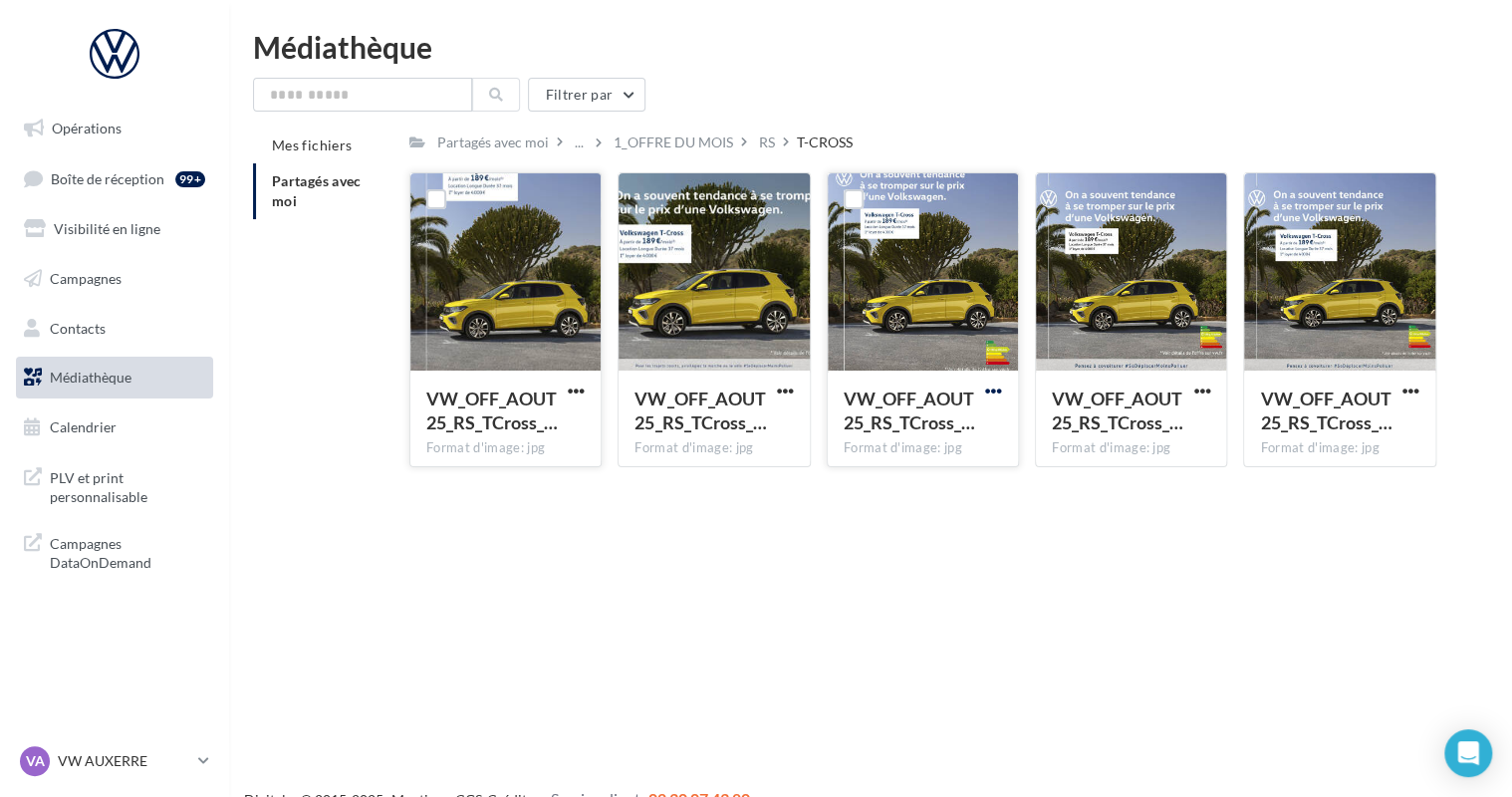 click at bounding box center (993, 391) 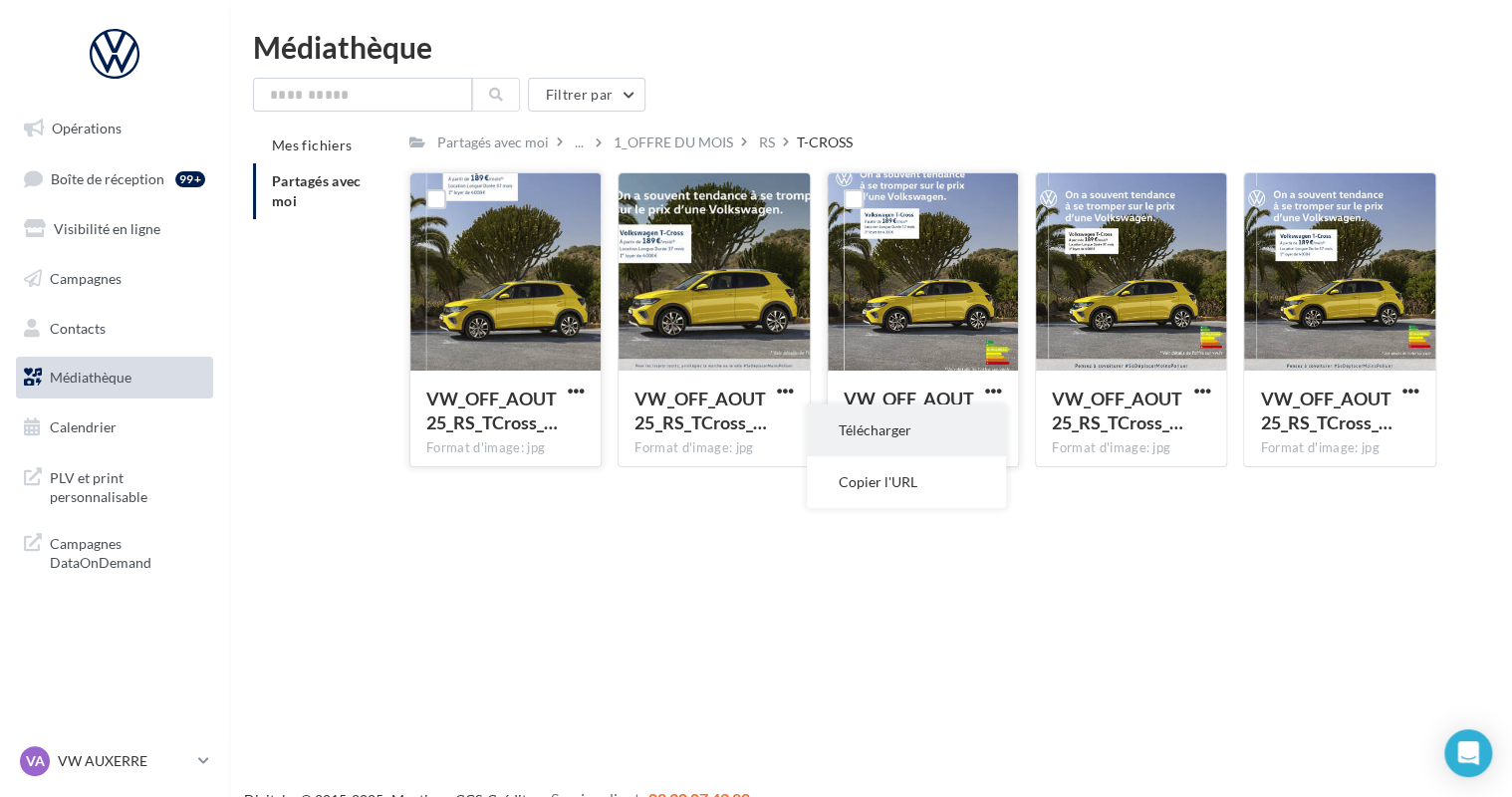 click on "Télécharger" at bounding box center [906, 430] 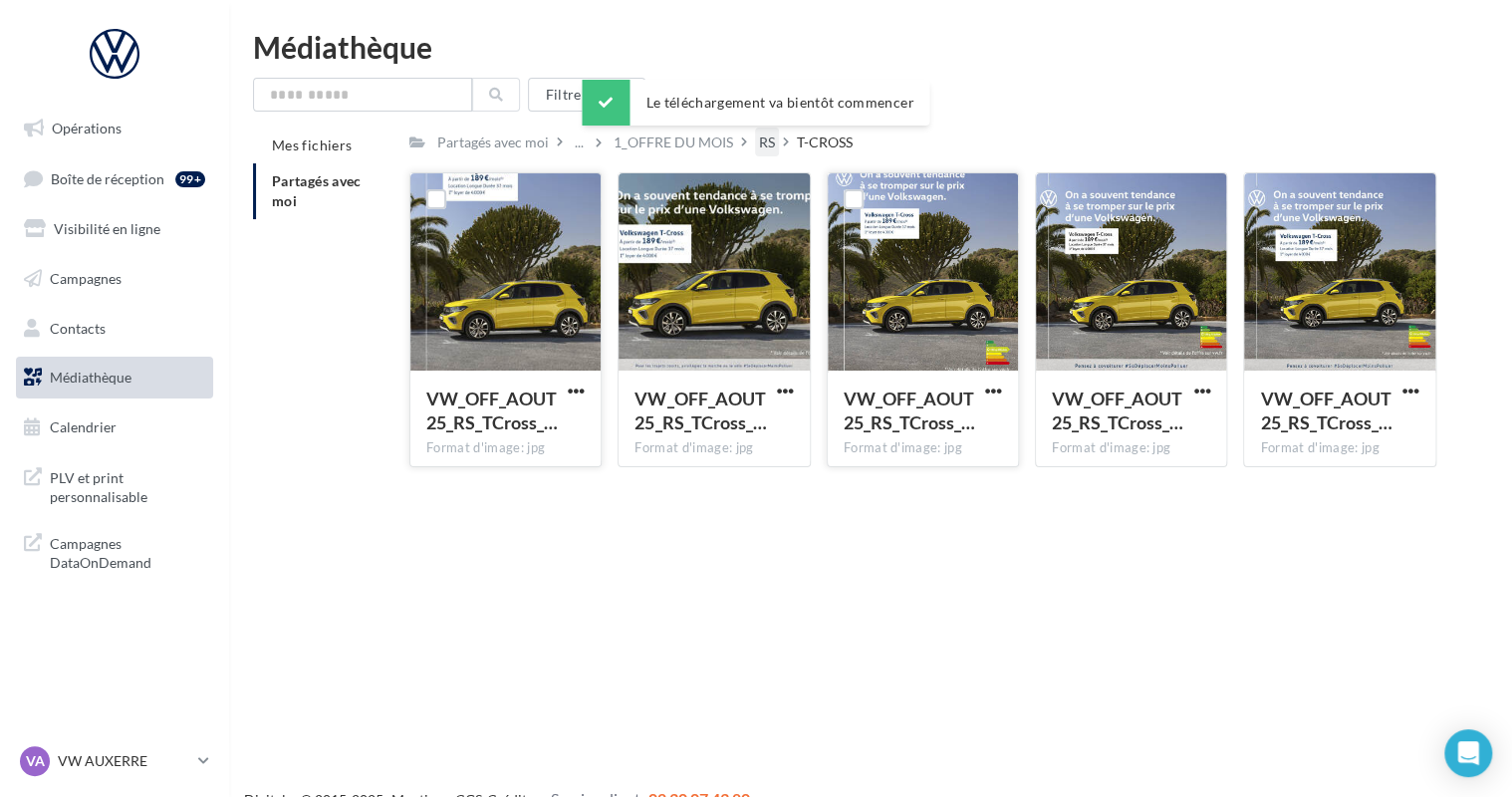 click on "RS" at bounding box center (767, 142) 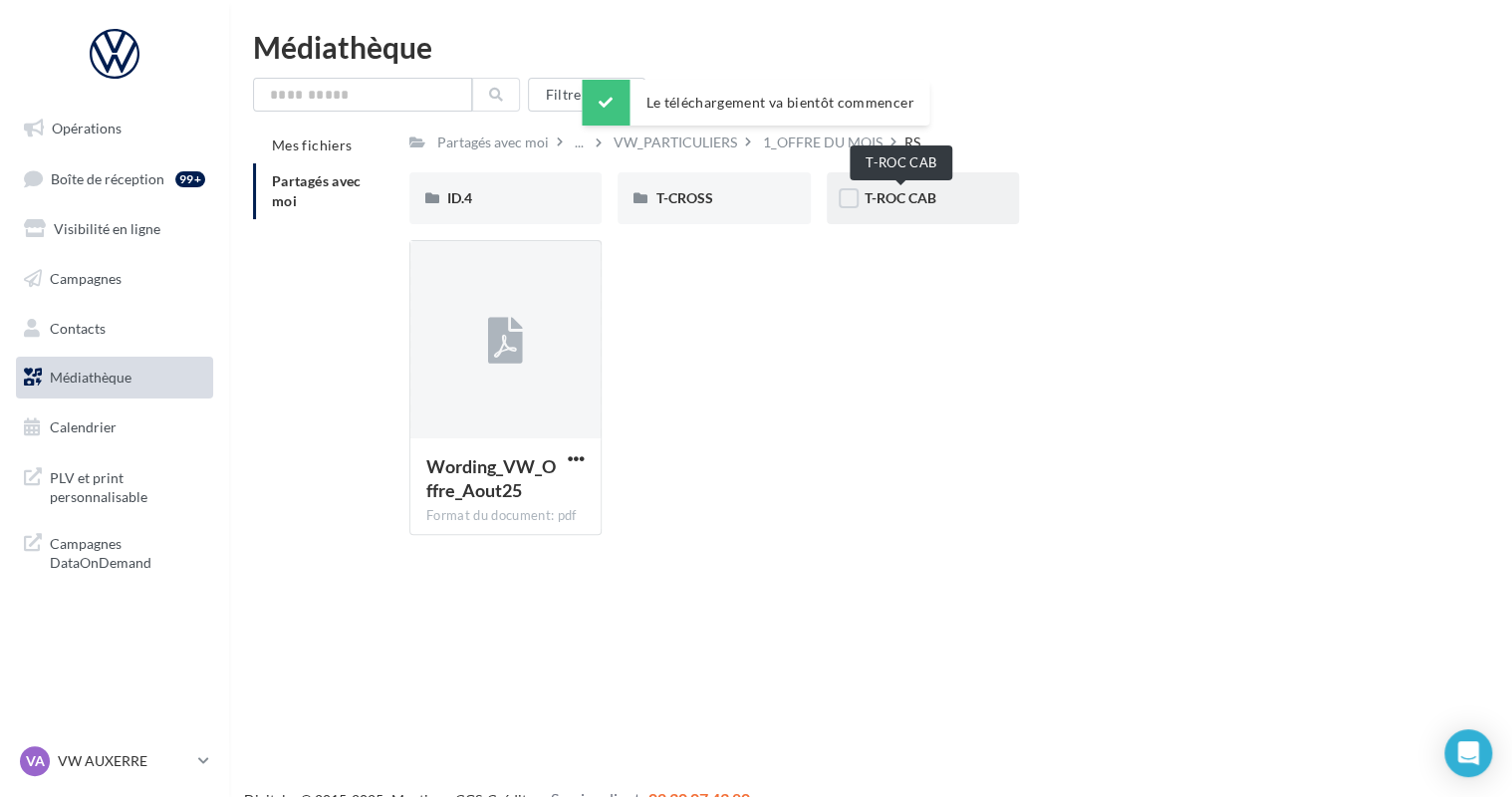 click on "T-ROC CAB" at bounding box center [900, 197] 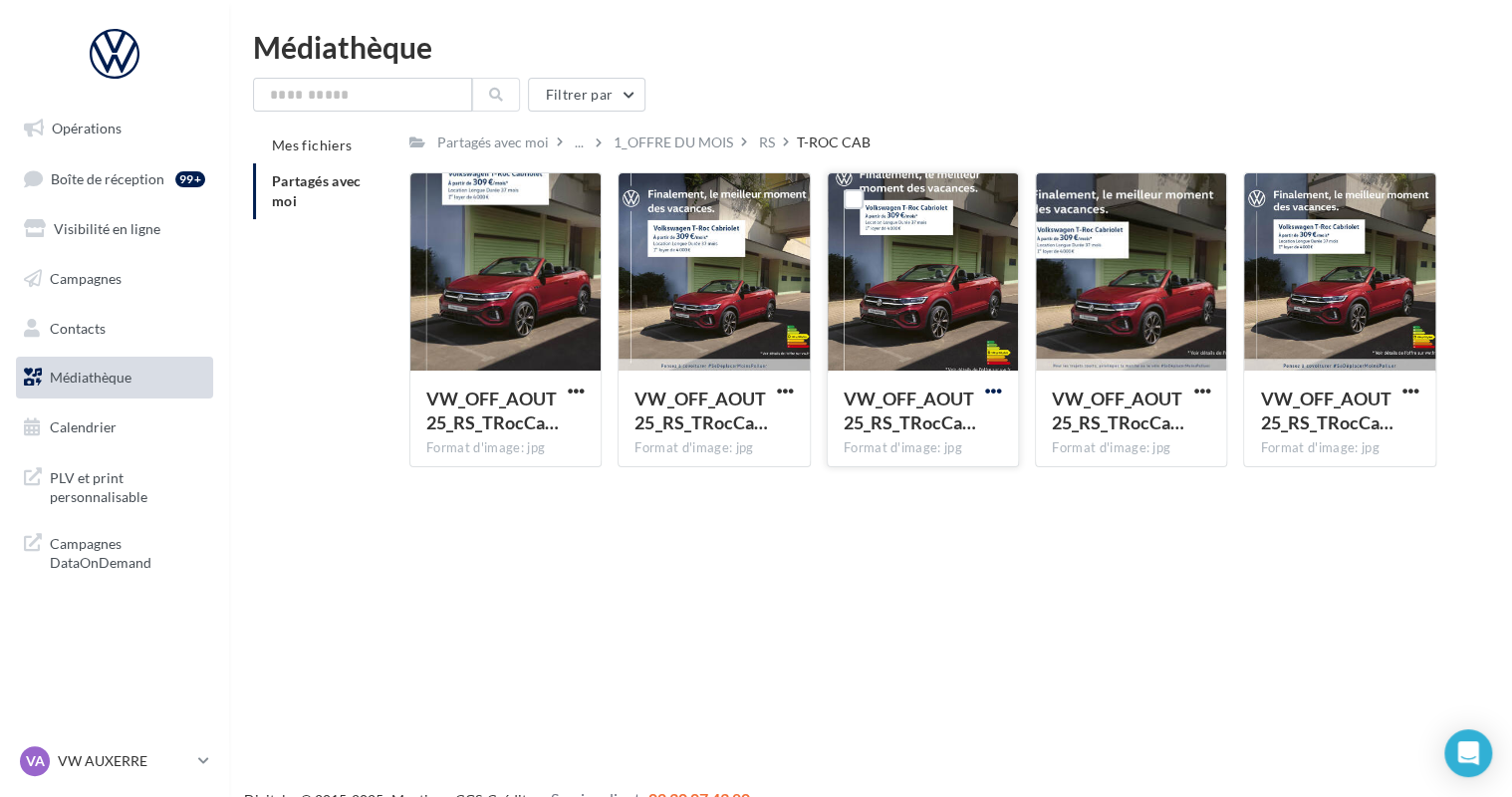 click at bounding box center [993, 391] 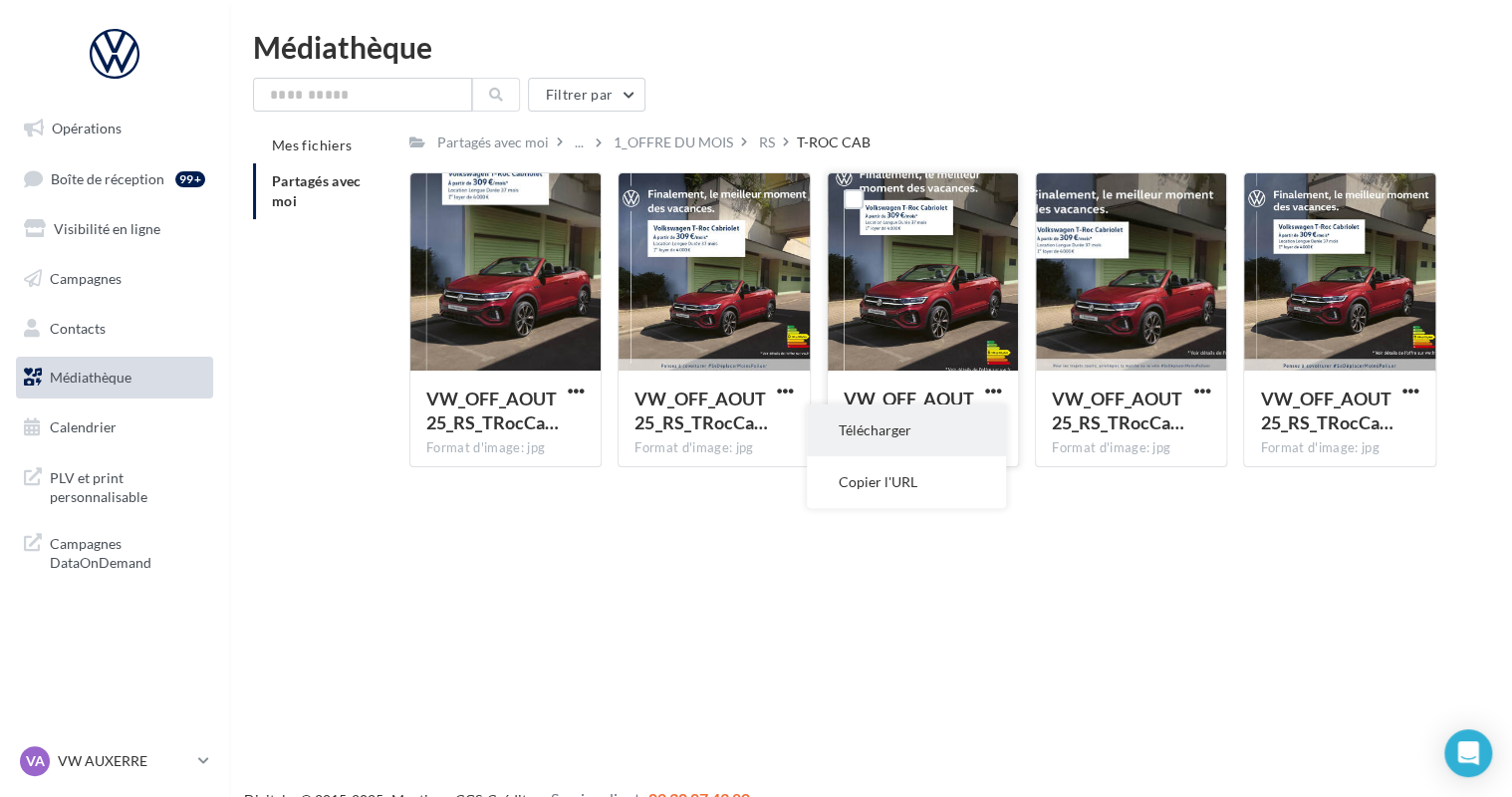 click on "Télécharger" at bounding box center [906, 430] 